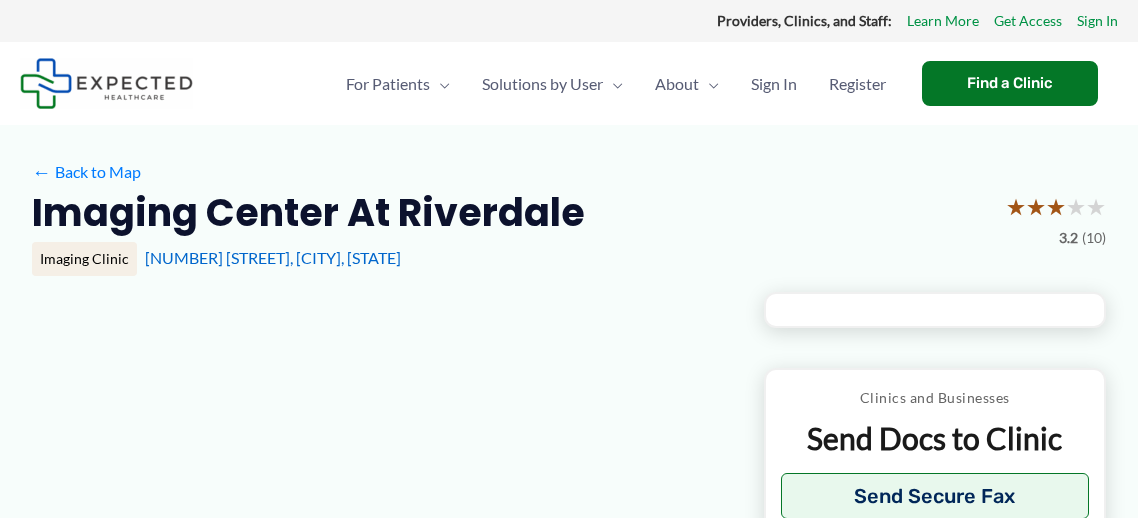 type on "**********" 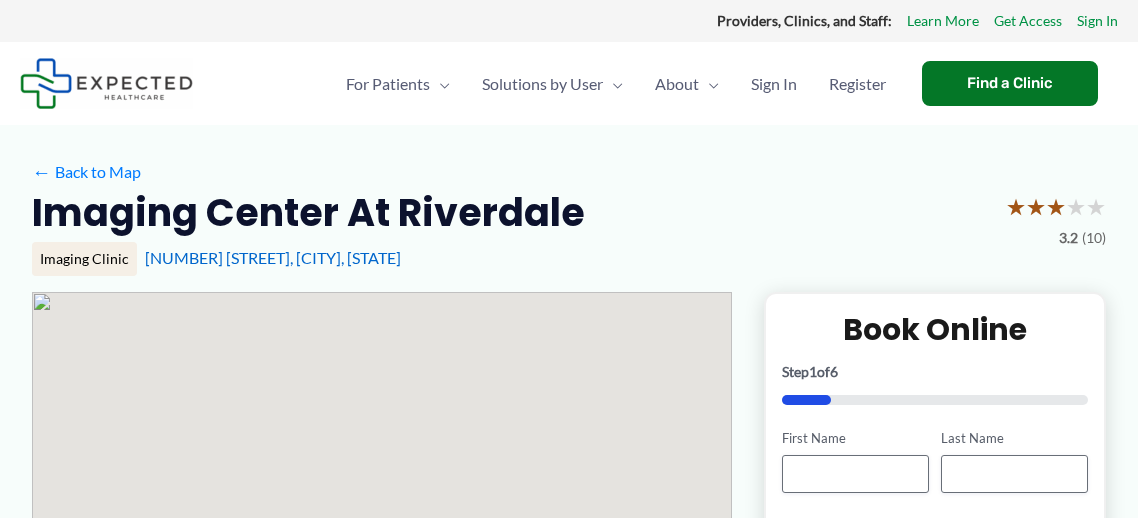 scroll, scrollTop: 0, scrollLeft: 0, axis: both 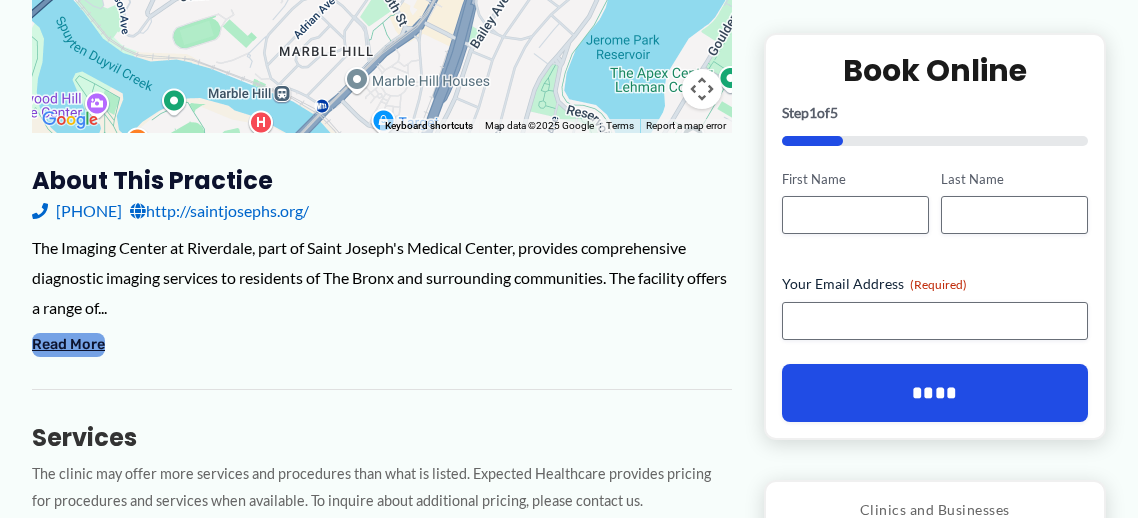 click on "Read More" at bounding box center [68, 345] 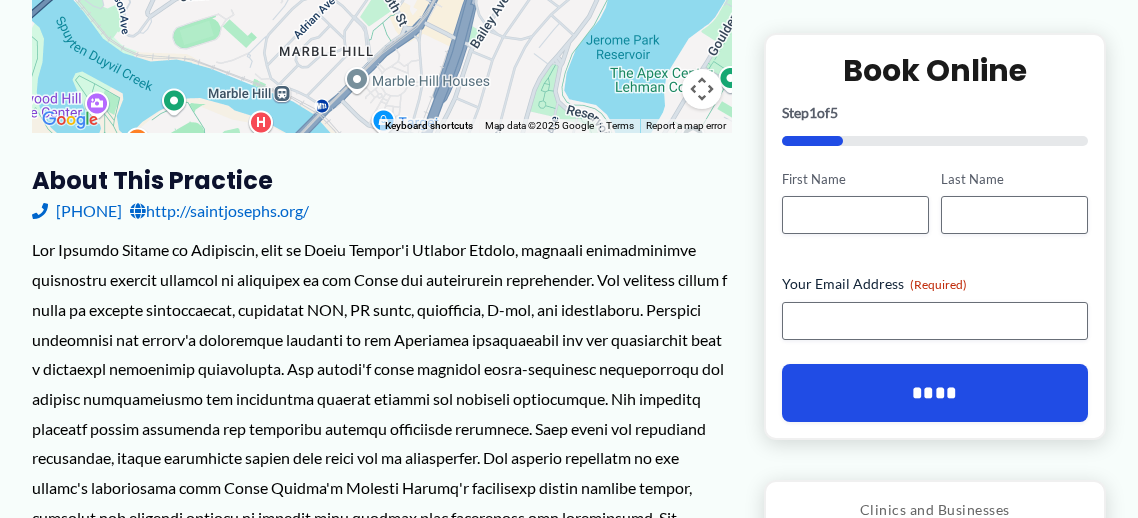 type 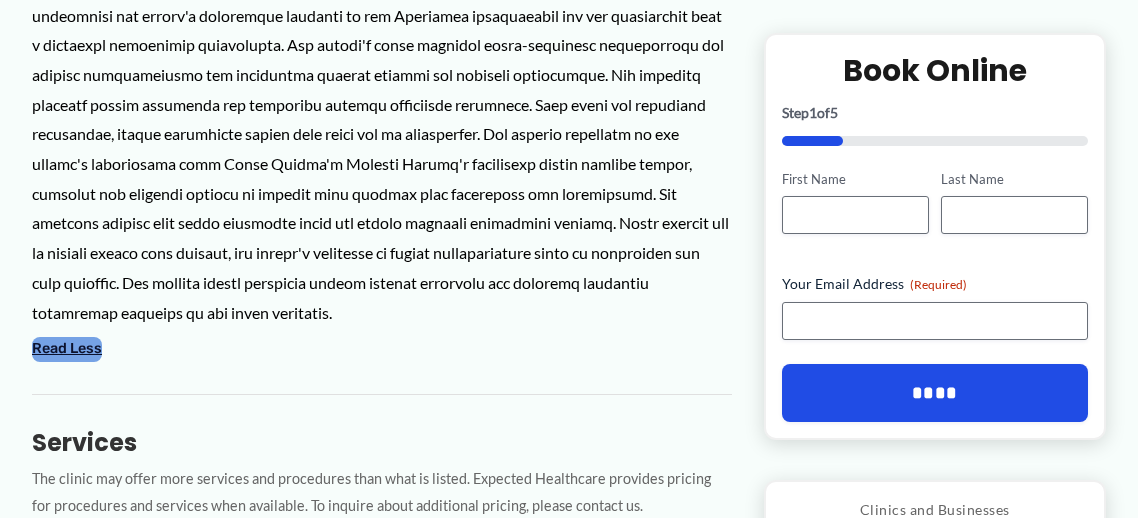 scroll, scrollTop: 879, scrollLeft: 0, axis: vertical 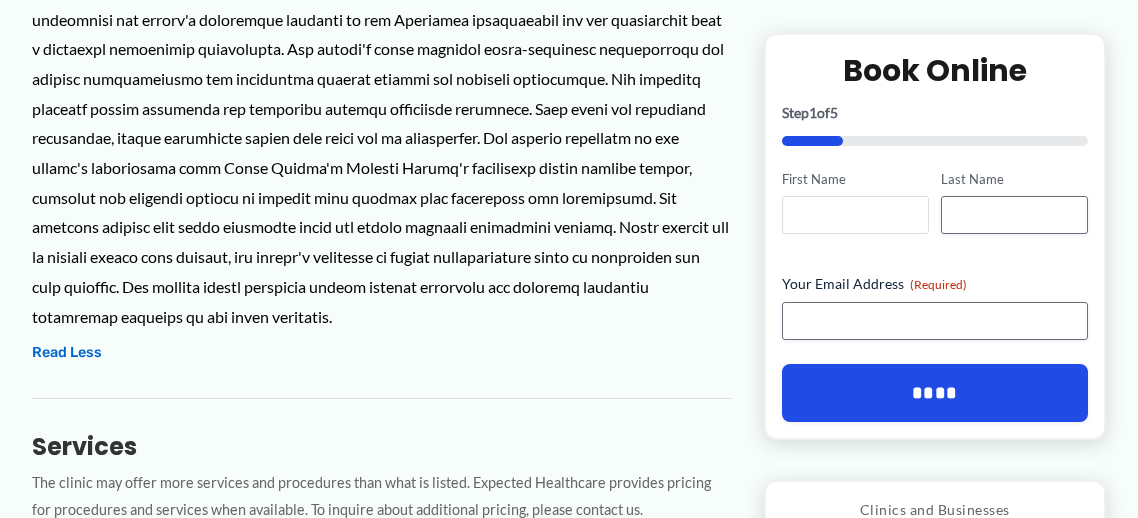 click on "First Name" at bounding box center [855, 215] 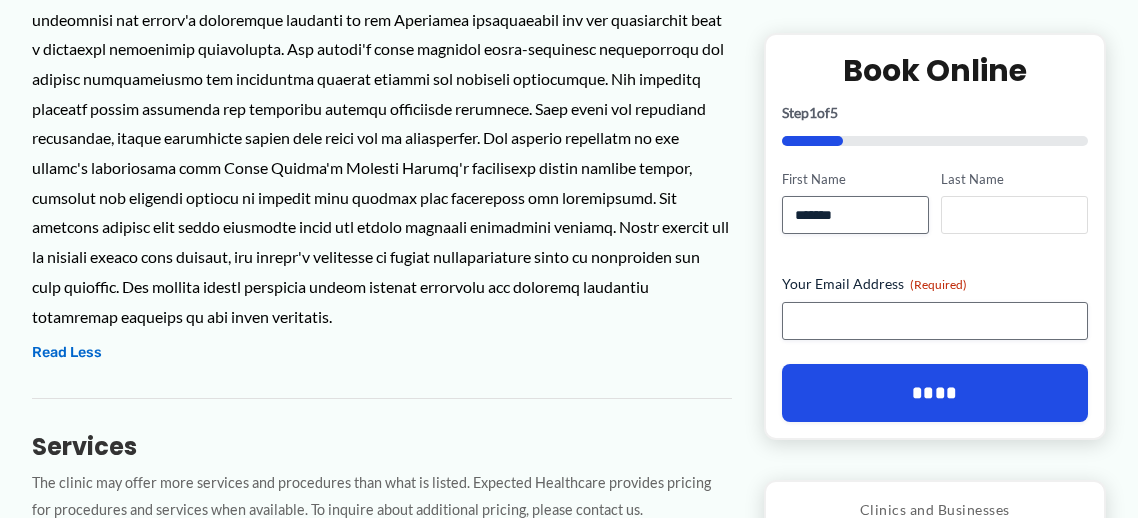 type on "*******" 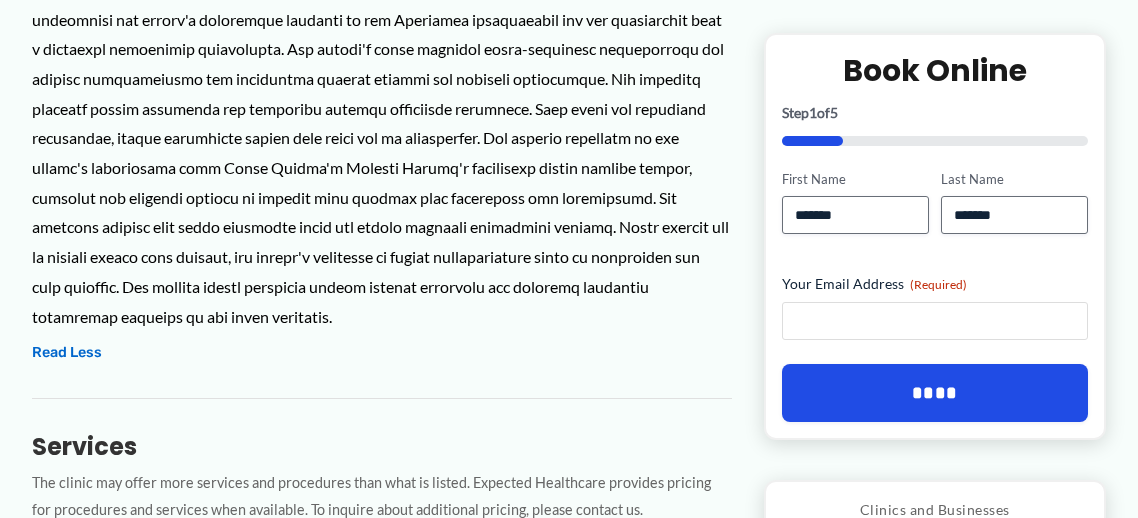 type on "**********" 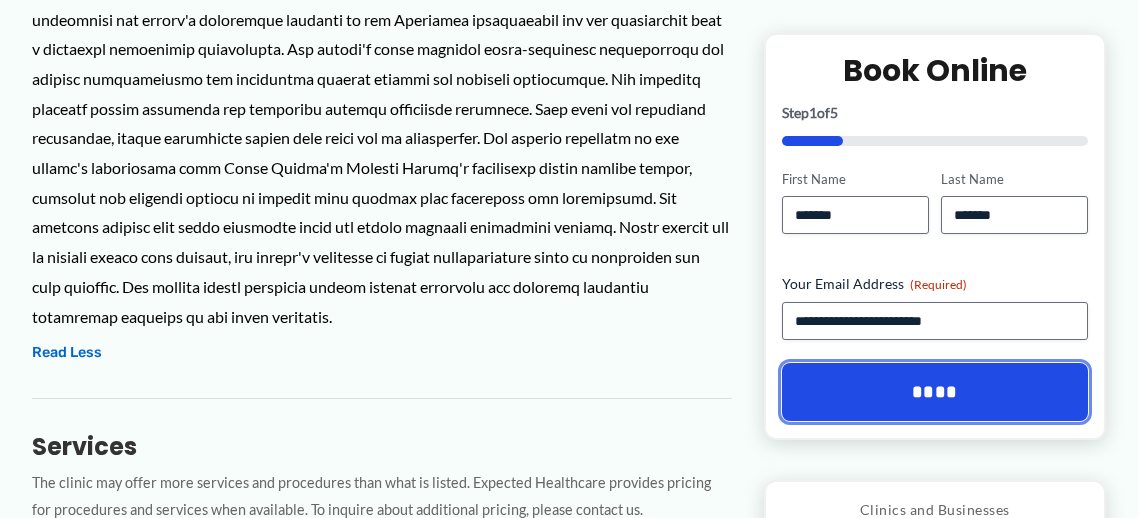 click on "****" at bounding box center (935, 392) 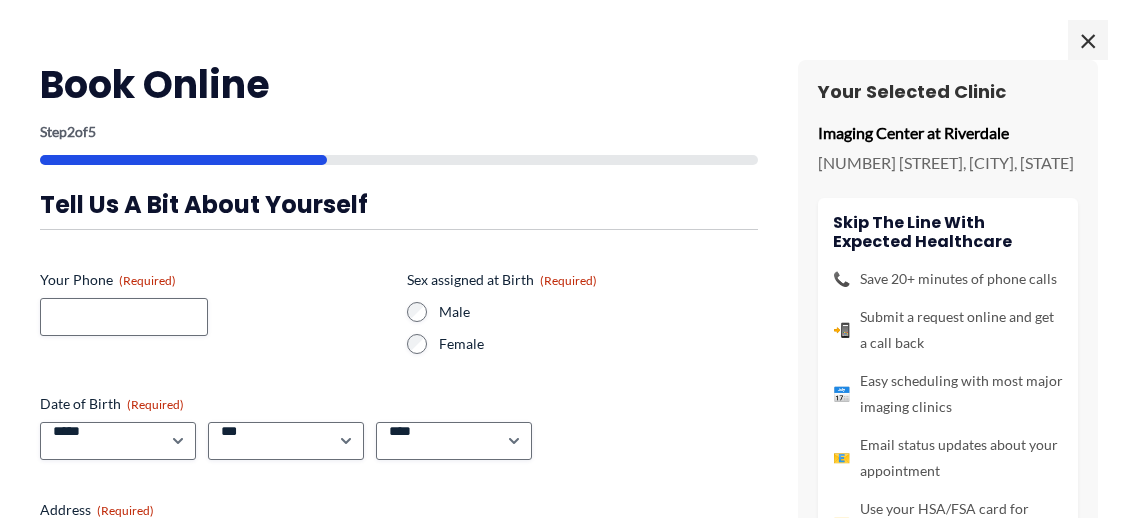 scroll, scrollTop: 0, scrollLeft: 0, axis: both 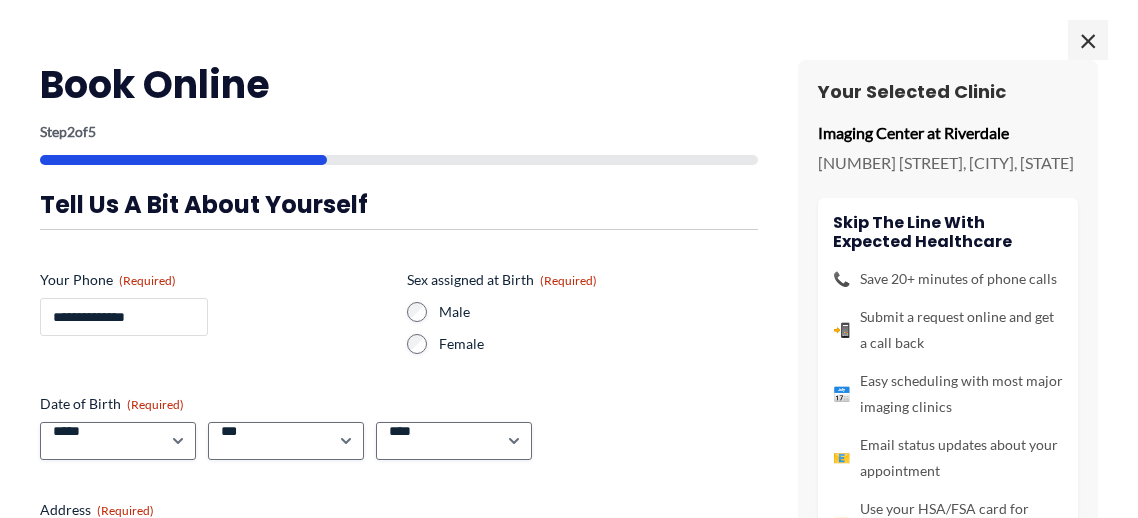 click on "**********" at bounding box center (124, 317) 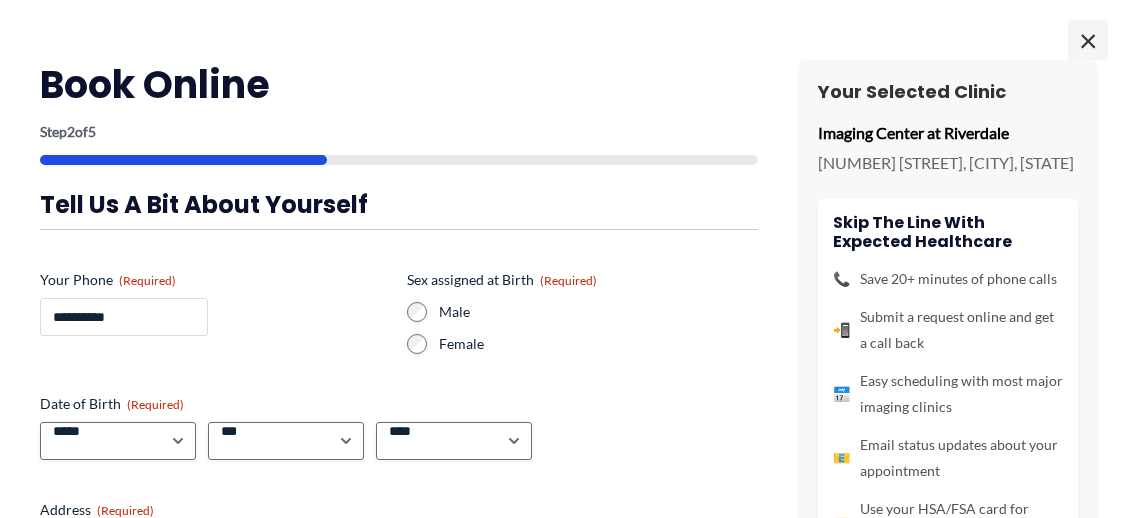type on "**********" 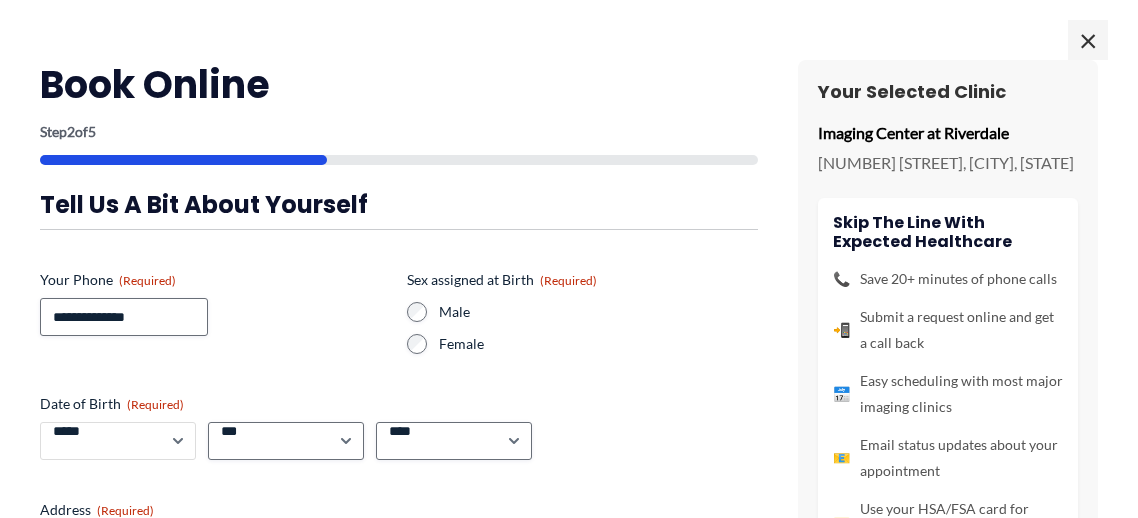 click on "***** * * * * * * * * * ** ** **" at bounding box center (118, 441) 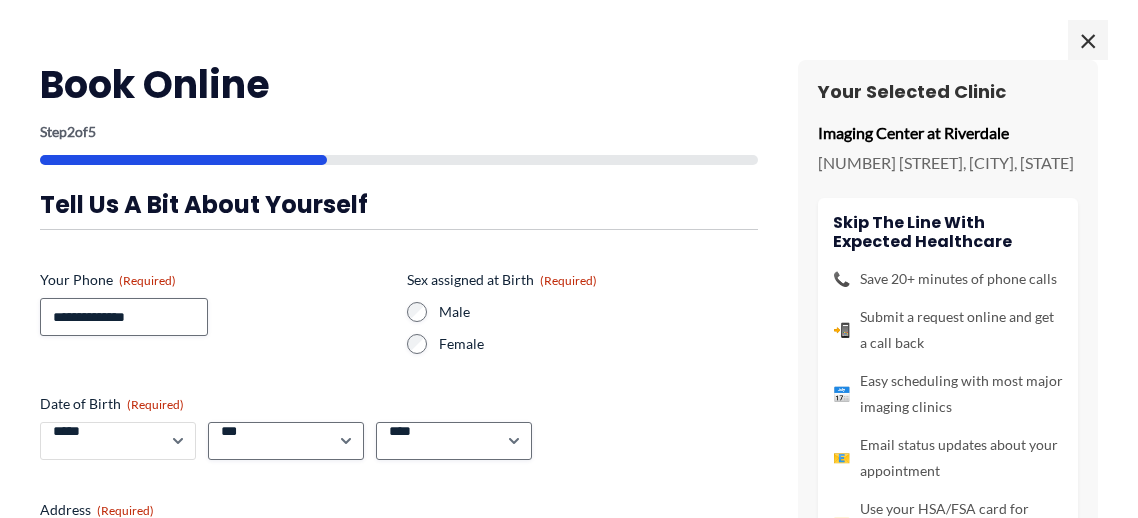 click on "***** * * * * * * * * * ** ** **" at bounding box center [118, 441] 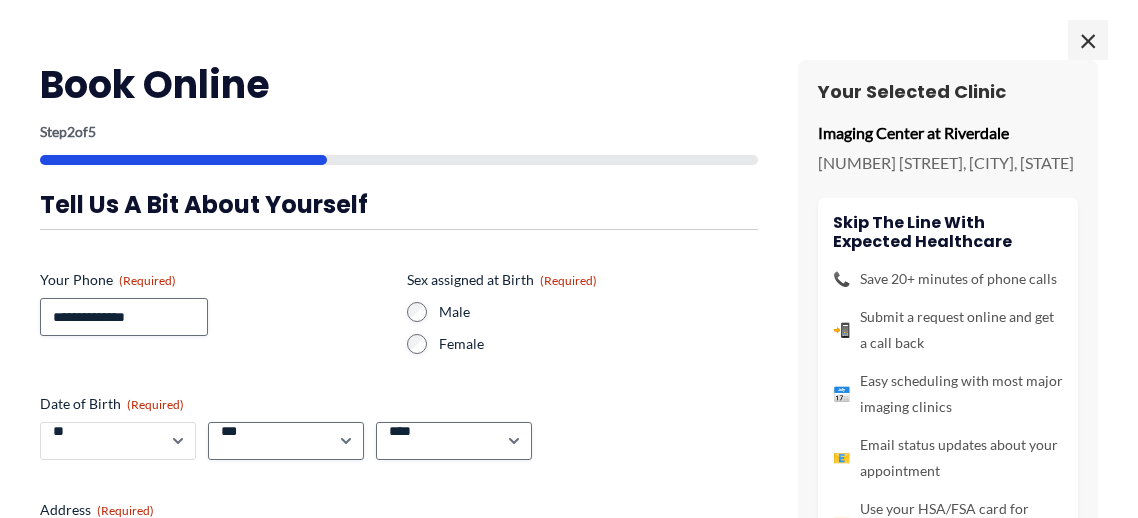 click on "***** * * * * * * * * * ** ** **" at bounding box center [118, 441] 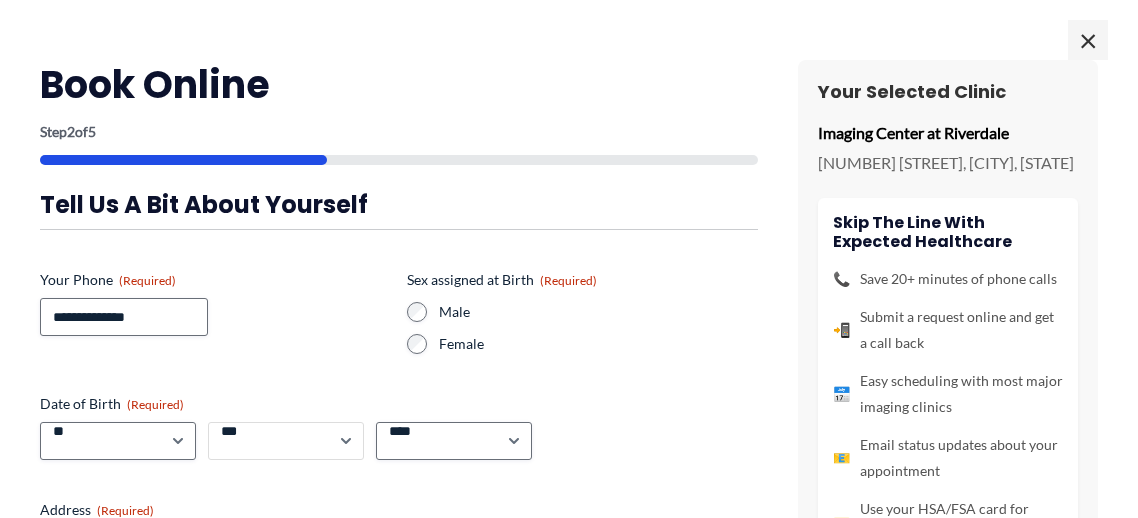 click on "*** * * * * * * * * * ** ** ** ** ** ** ** ** ** ** ** ** ** ** ** ** ** ** ** ** ** **" at bounding box center [286, 441] 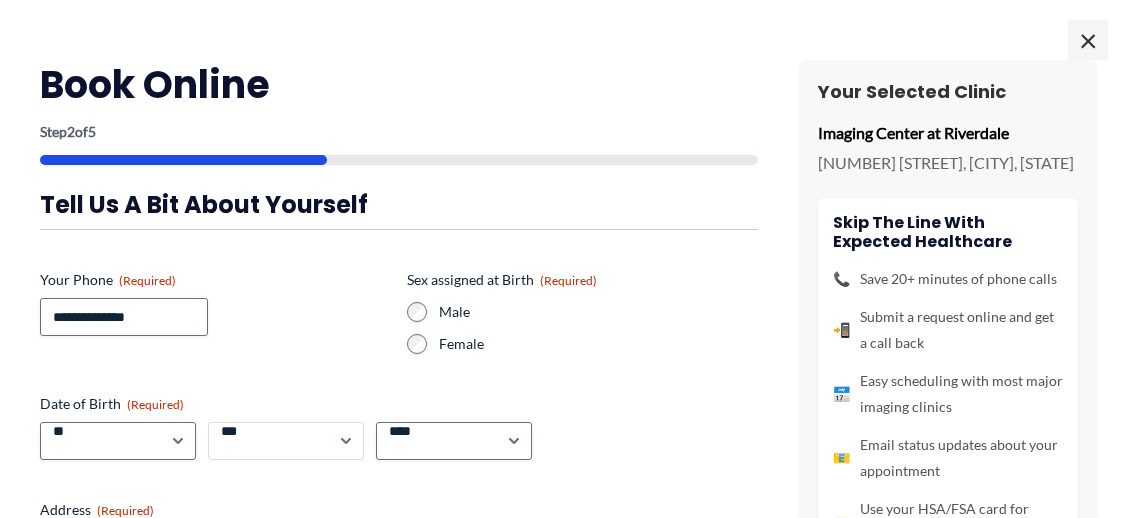 select on "**" 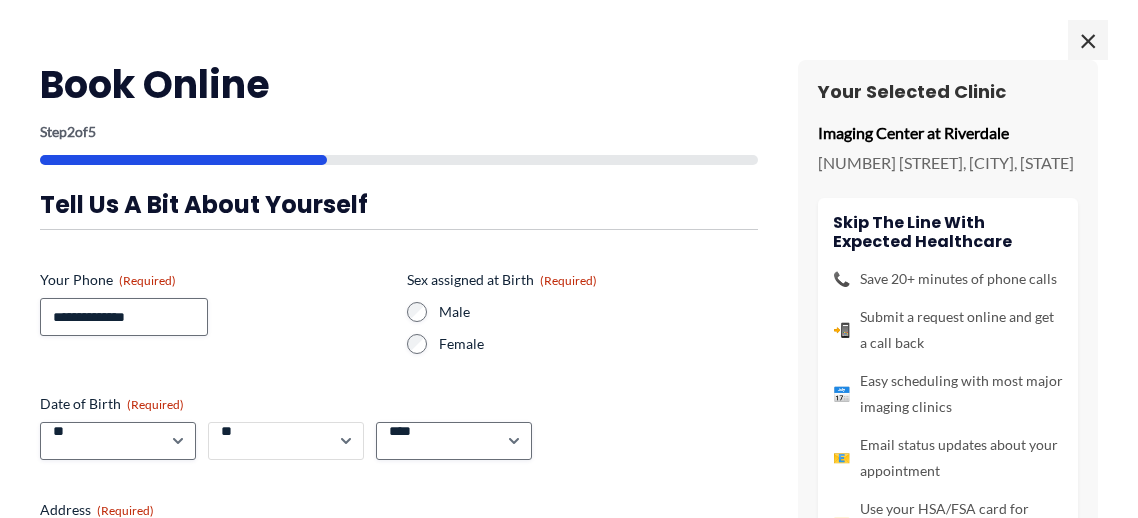 click on "*** * * * * * * * * * ** ** ** ** ** ** ** ** ** ** ** ** ** ** ** ** ** ** ** ** ** **" at bounding box center (286, 441) 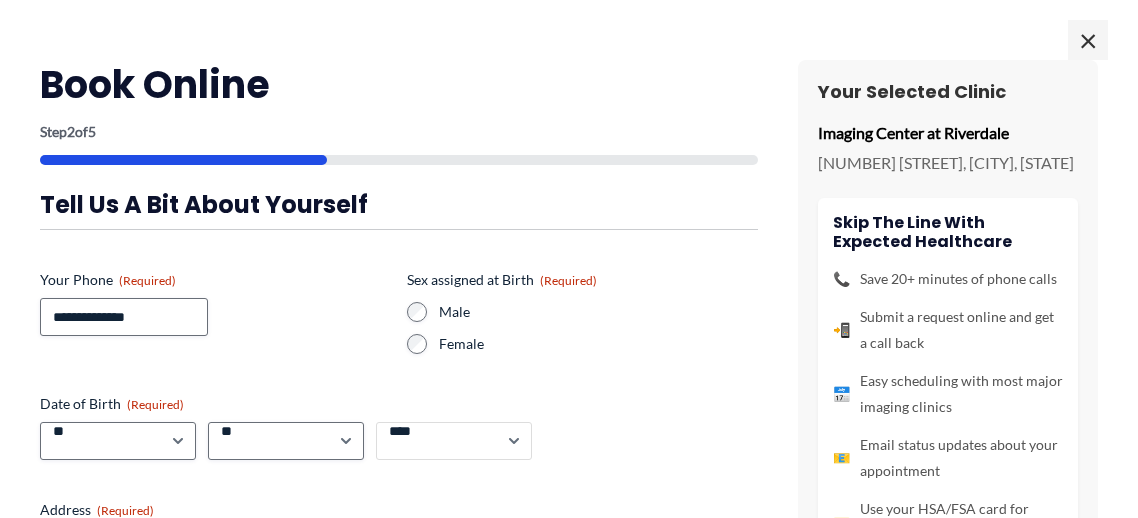 click on "**** **** **** **** **** **** **** **** **** **** **** **** **** **** **** **** **** **** **** **** **** **** **** **** **** **** **** **** **** **** **** **** **** **** **** **** **** **** **** **** **** **** **** **** **** **** **** **** **** **** **** **** **** **** **** **** **** **** **** **** **** **** **** **** **** **** **** **** **** **** **** **** **** **** **** **** **** **** **** **** **** **** **** **** **** **** **** **** **** **** **** **** **** **** **** **** **** **** **** **** **** **** **** **** **** **** **** ****" at bounding box center [454, 441] 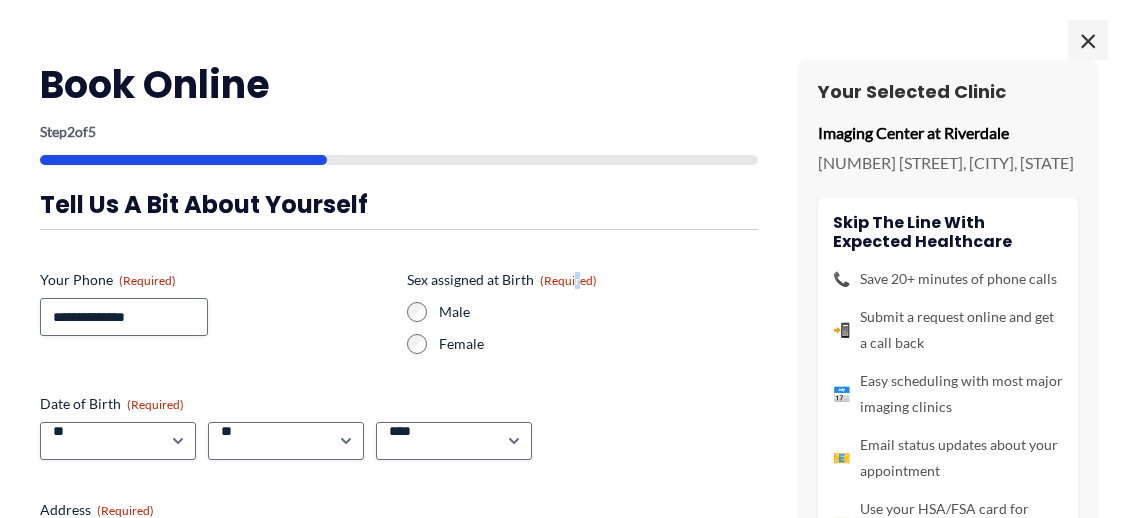 drag, startPoint x: 537, startPoint y: 210, endPoint x: 574, endPoint y: 278, distance: 77.41447 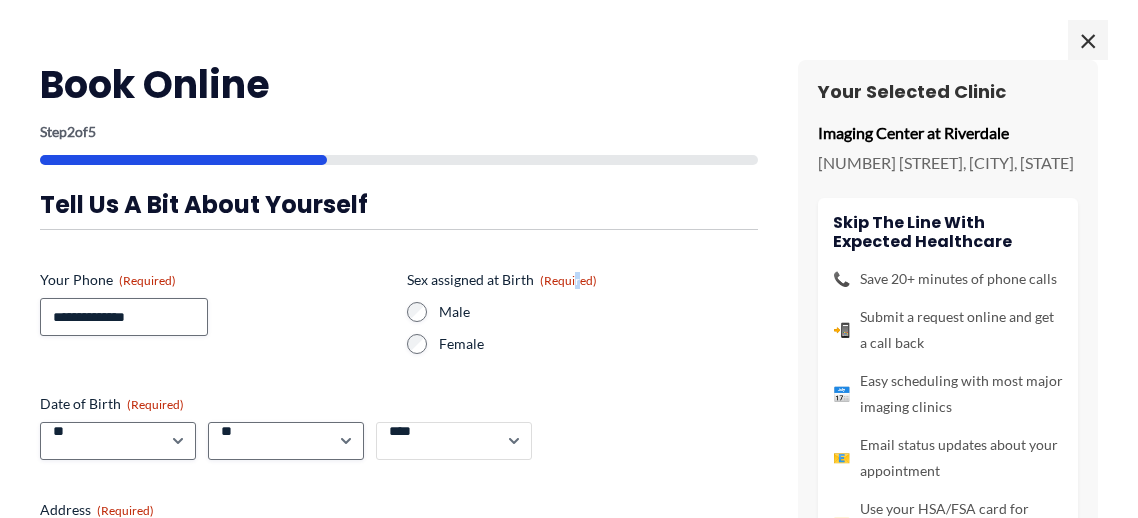 click on "**** **** **** **** **** **** **** **** **** **** **** **** **** **** **** **** **** **** **** **** **** **** **** **** **** **** **** **** **** **** **** **** **** **** **** **** **** **** **** **** **** **** **** **** **** **** **** **** **** **** **** **** **** **** **** **** **** **** **** **** **** **** **** **** **** **** **** **** **** **** **** **** **** **** **** **** **** **** **** **** **** **** **** **** **** **** **** **** **** **** **** **** **** **** **** **** **** **** **** **** **** **** **** **** **** **** **** ****" at bounding box center (454, 441) 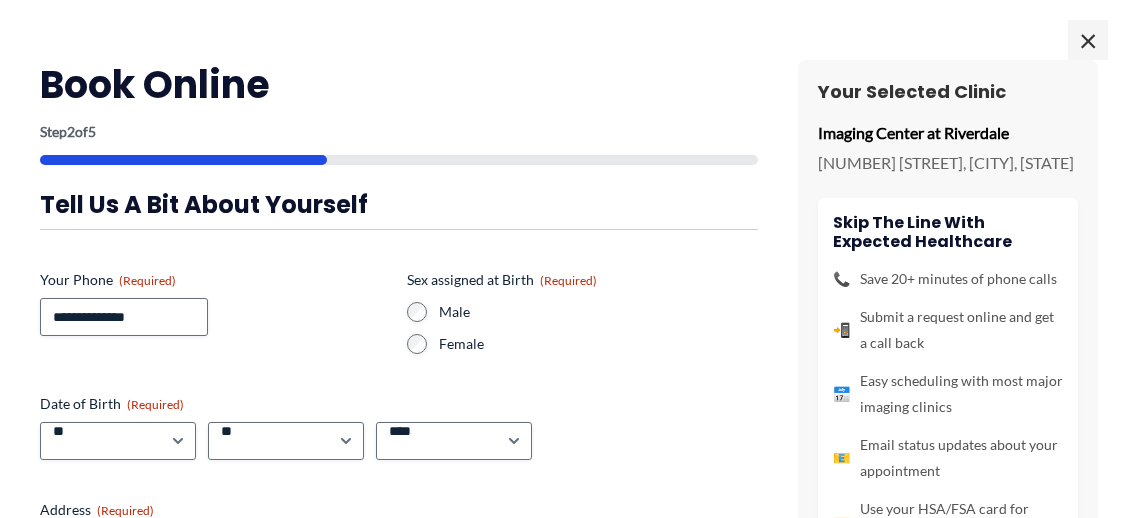 click on "Female" at bounding box center (598, 344) 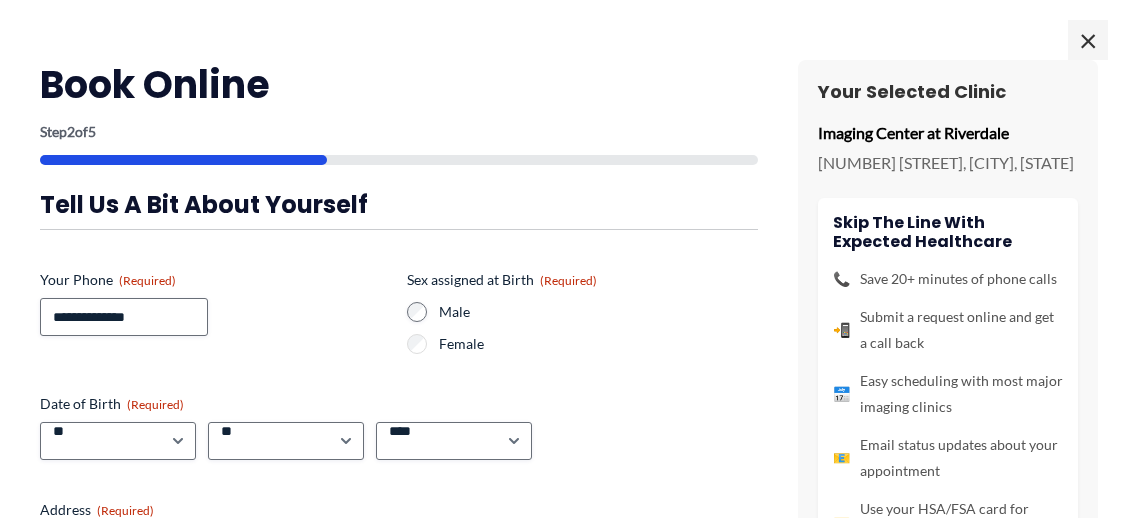 scroll, scrollTop: 2845, scrollLeft: 0, axis: vertical 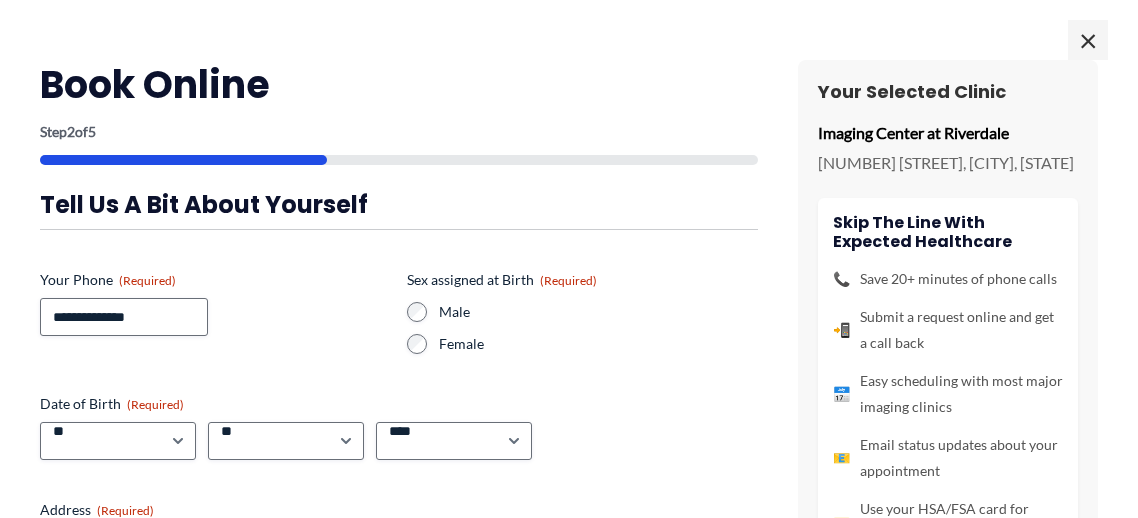 click on "**********" at bounding box center [399, 467] 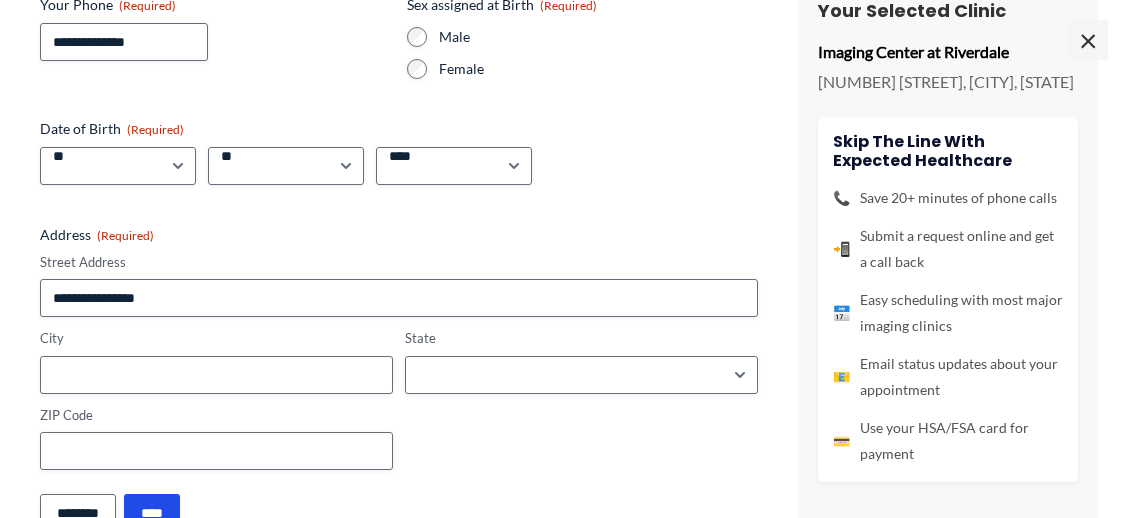scroll, scrollTop: 329, scrollLeft: 0, axis: vertical 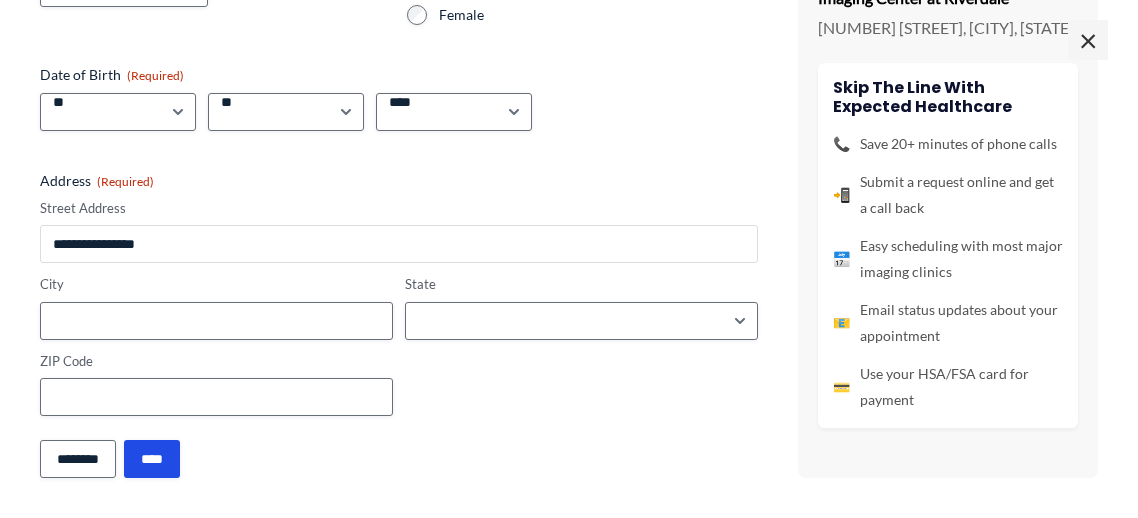 click on "Street Address" at bounding box center [399, 244] 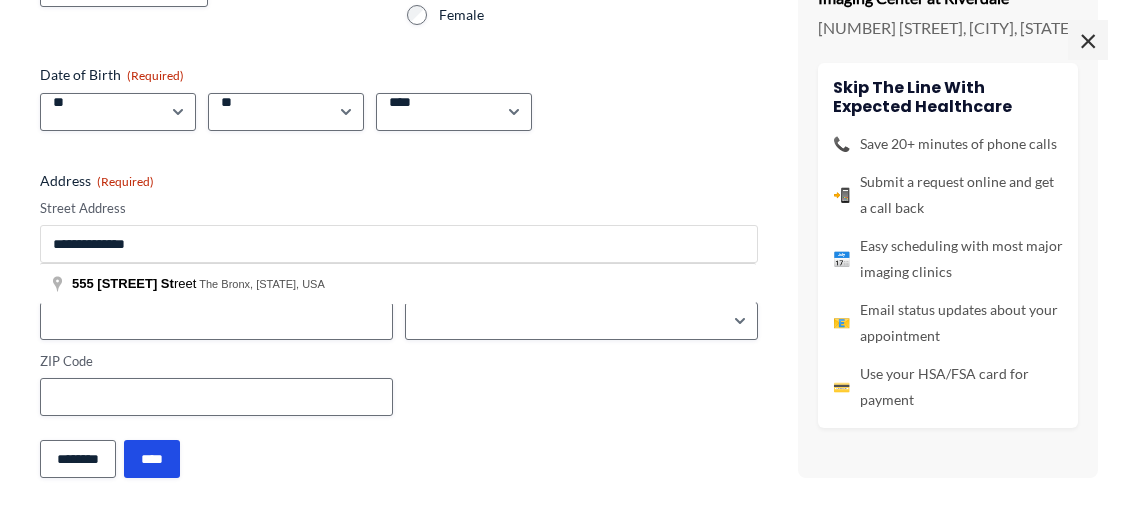 type on "**********" 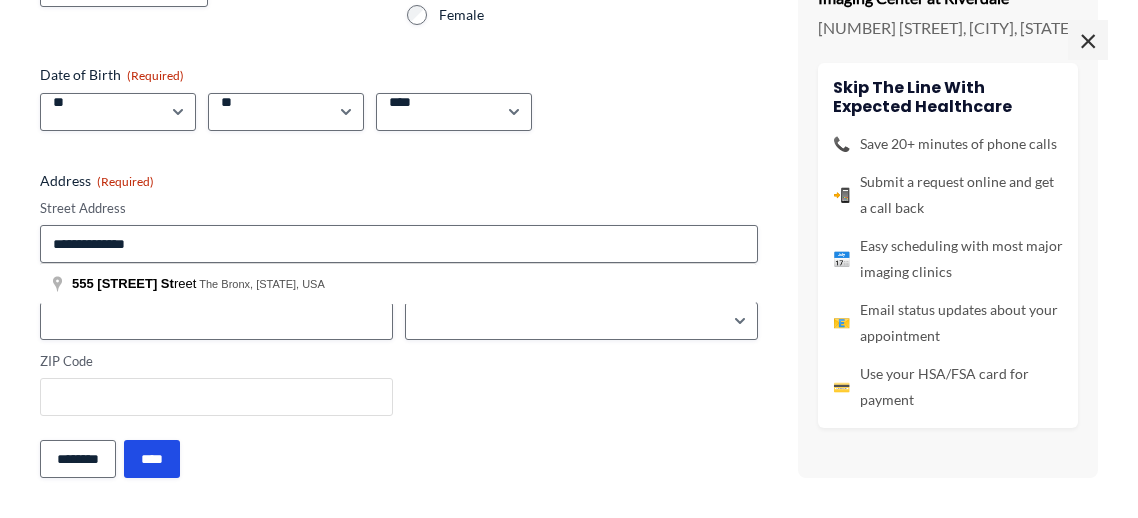 click on "ZIP Code" at bounding box center (216, 397) 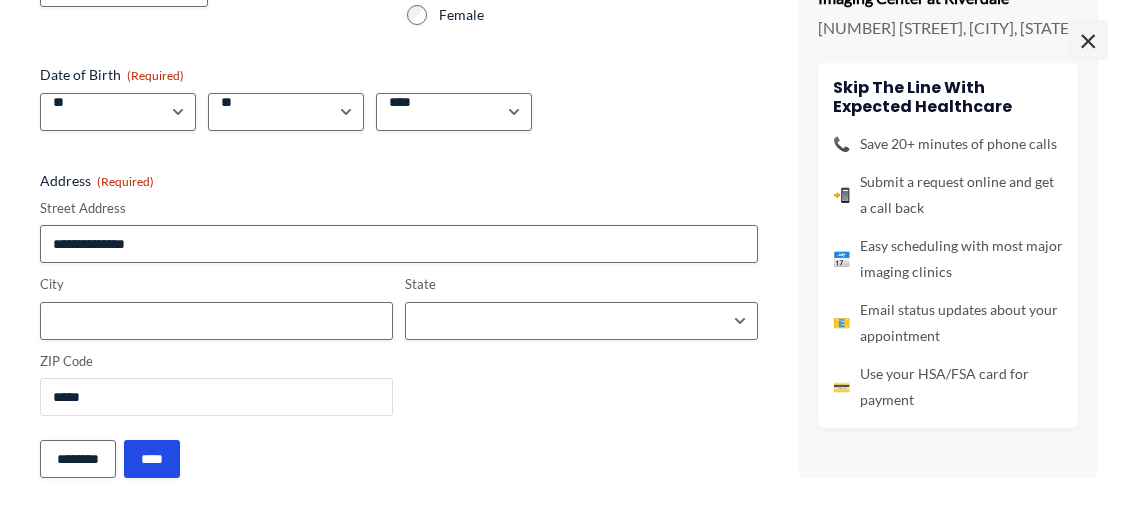 type on "*****" 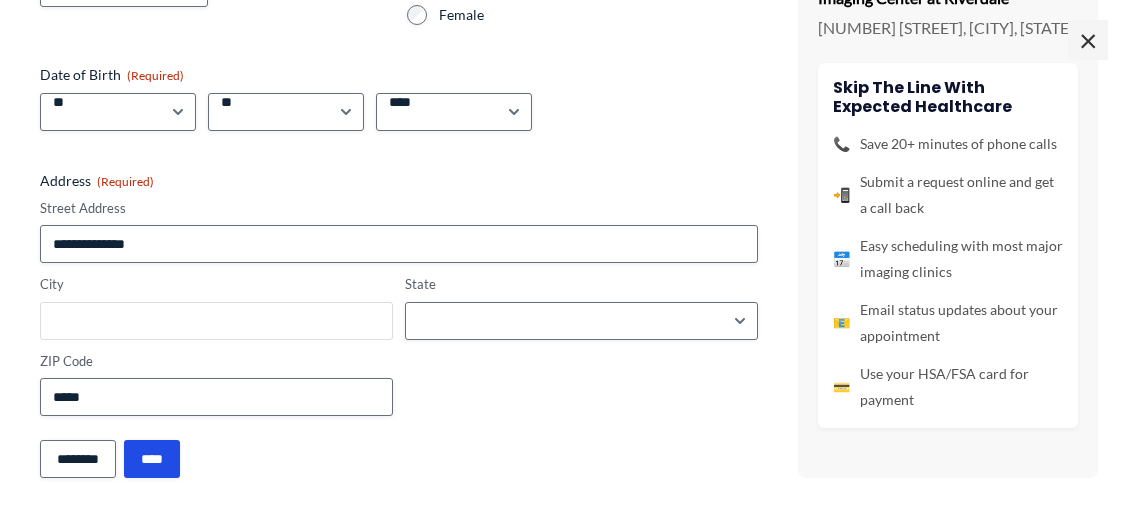 click on "City" at bounding box center [216, 321] 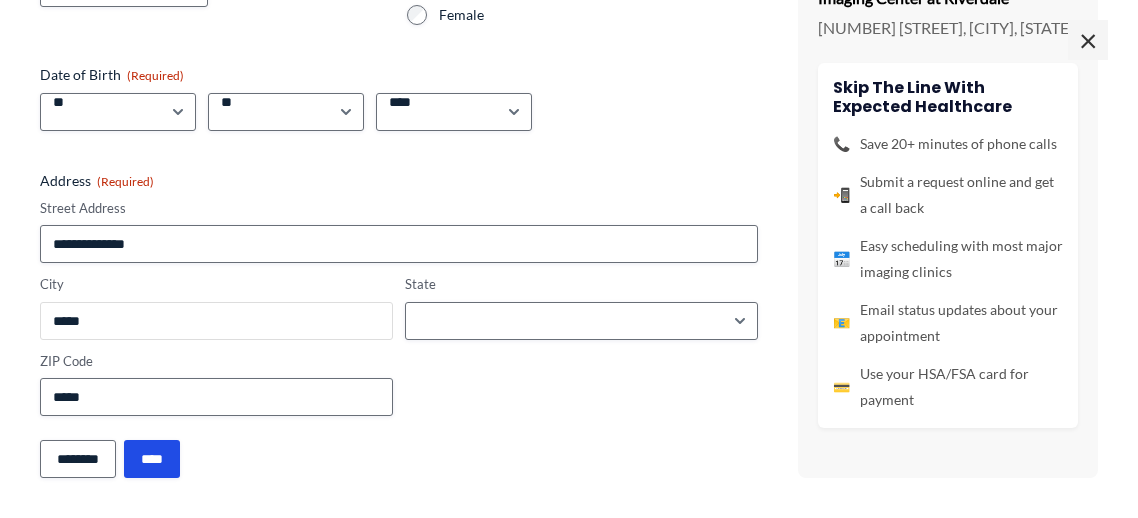 type on "*****" 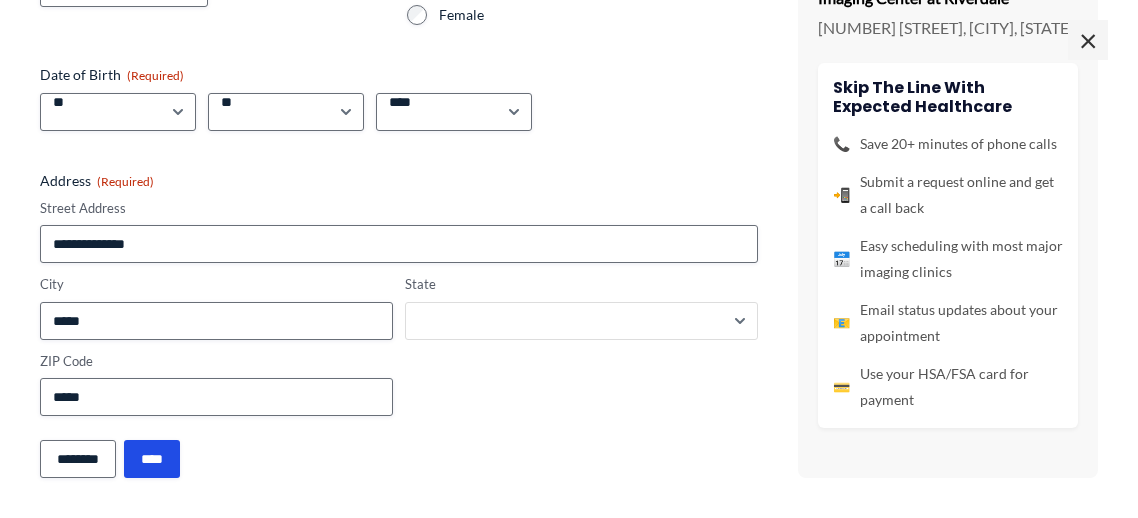 click on "**********" at bounding box center [581, 321] 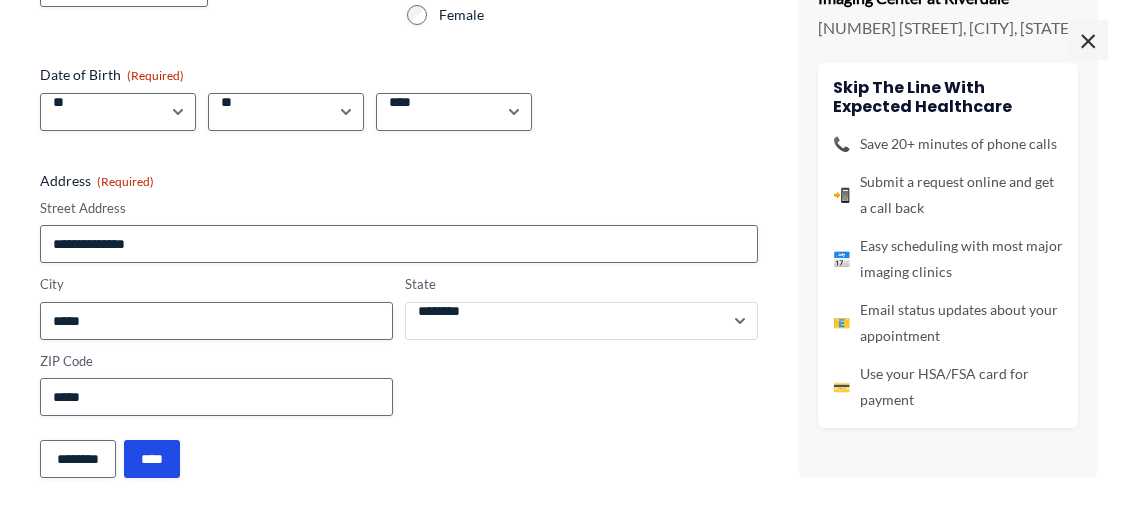 click on "**********" at bounding box center (581, 321) 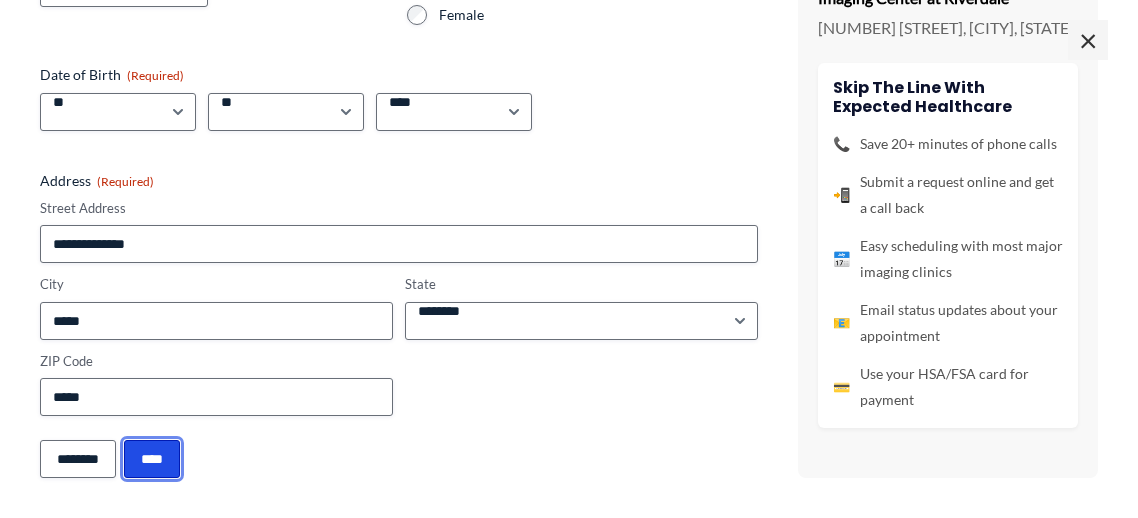 click on "****" at bounding box center (152, 459) 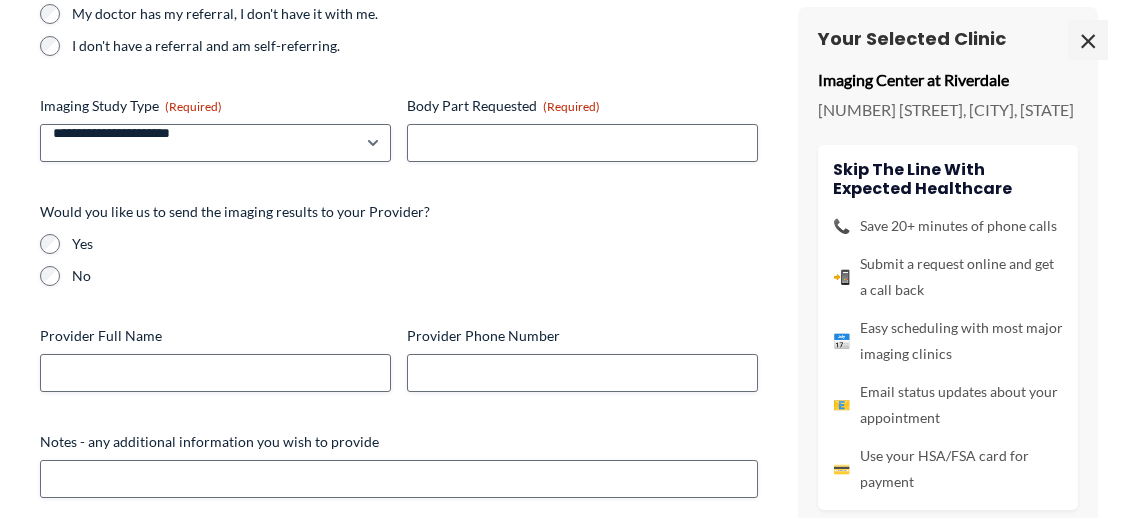 scroll, scrollTop: 0, scrollLeft: 0, axis: both 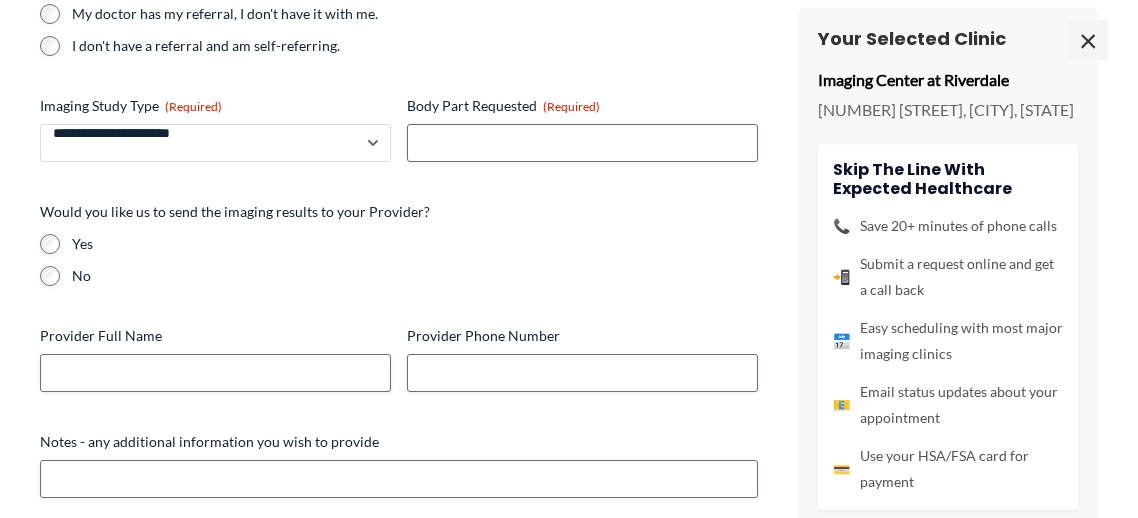 click on "**********" at bounding box center [215, 143] 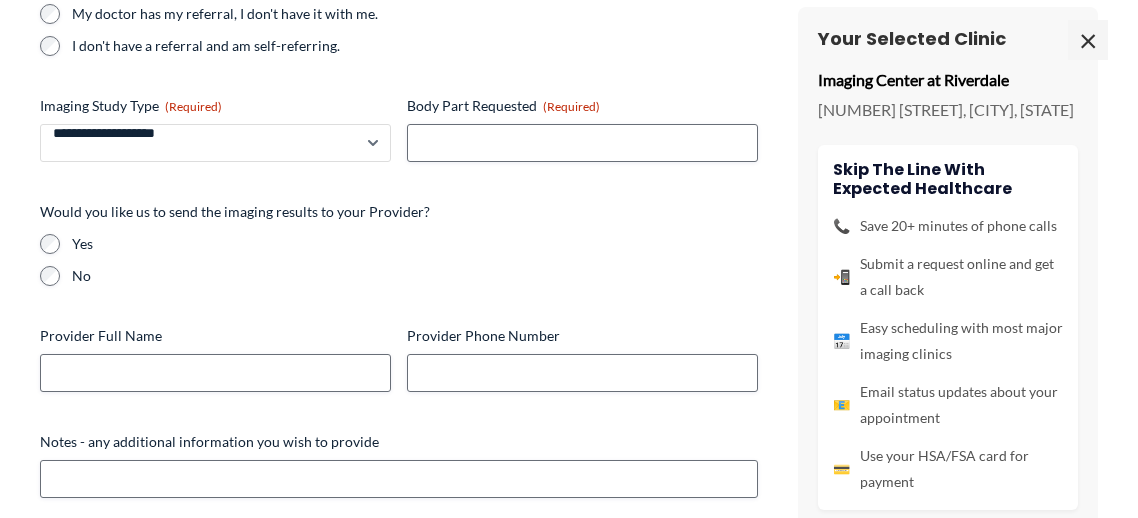 click on "**********" at bounding box center (215, 143) 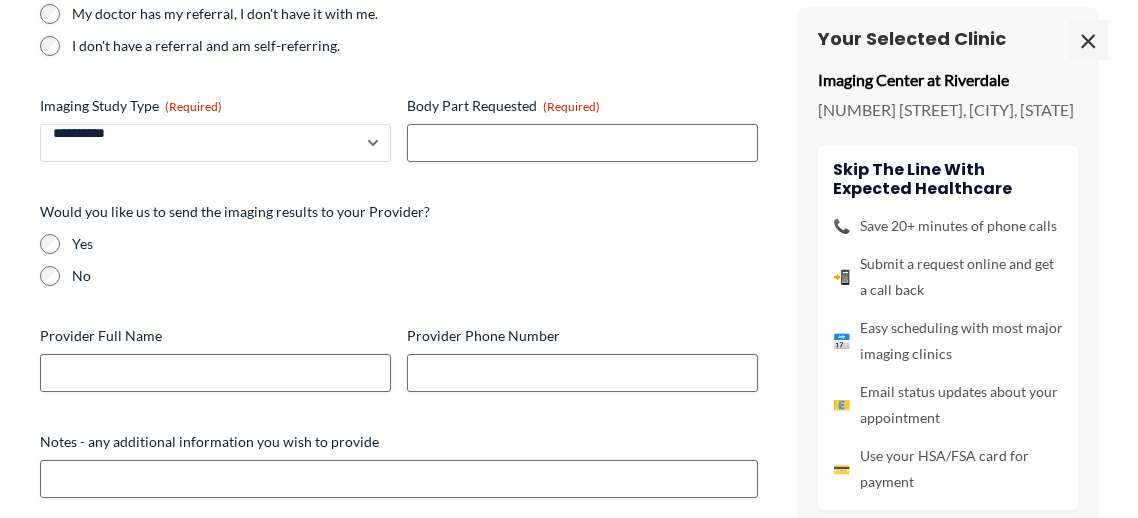 click on "**********" at bounding box center (215, 143) 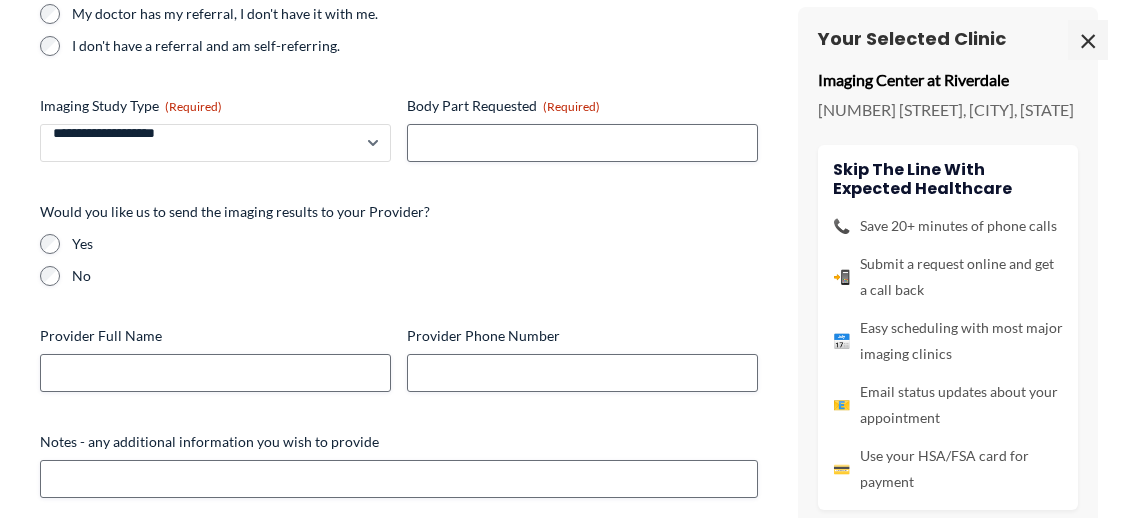 click on "**********" at bounding box center [215, 143] 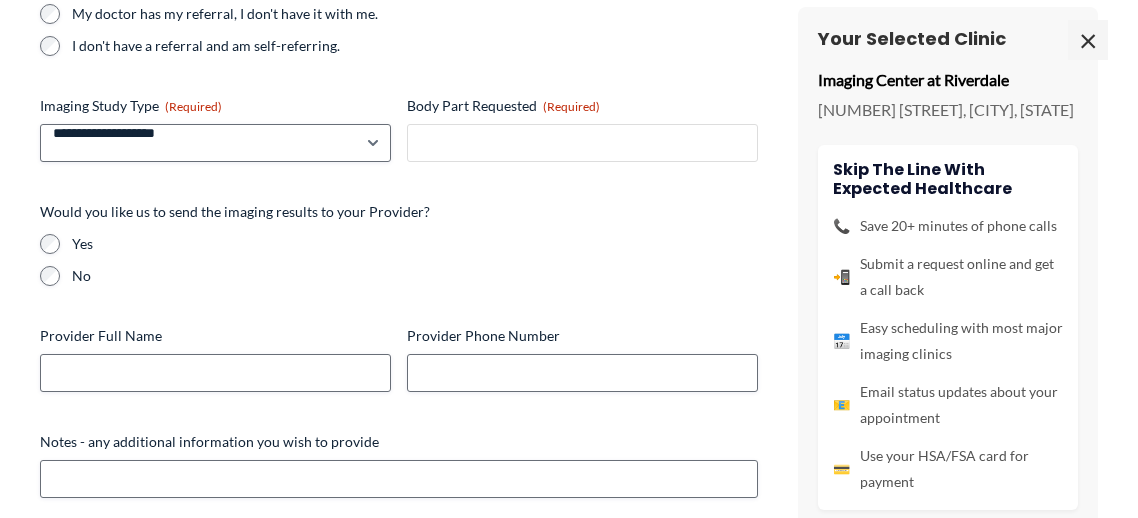 click on "Body Part Requested (Required)" at bounding box center (582, 143) 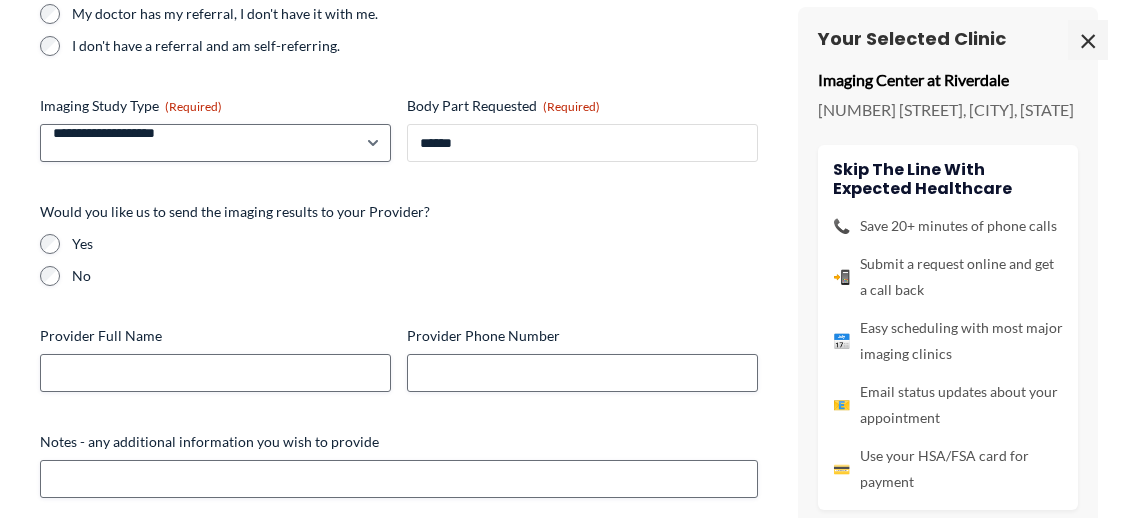 type on "******" 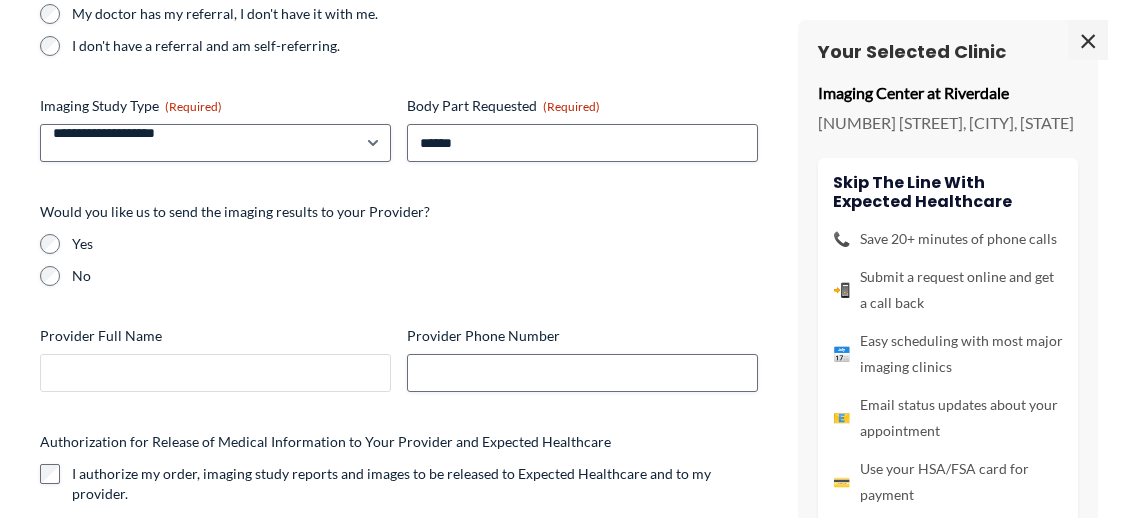 click on "Provider Full Name" at bounding box center (215, 373) 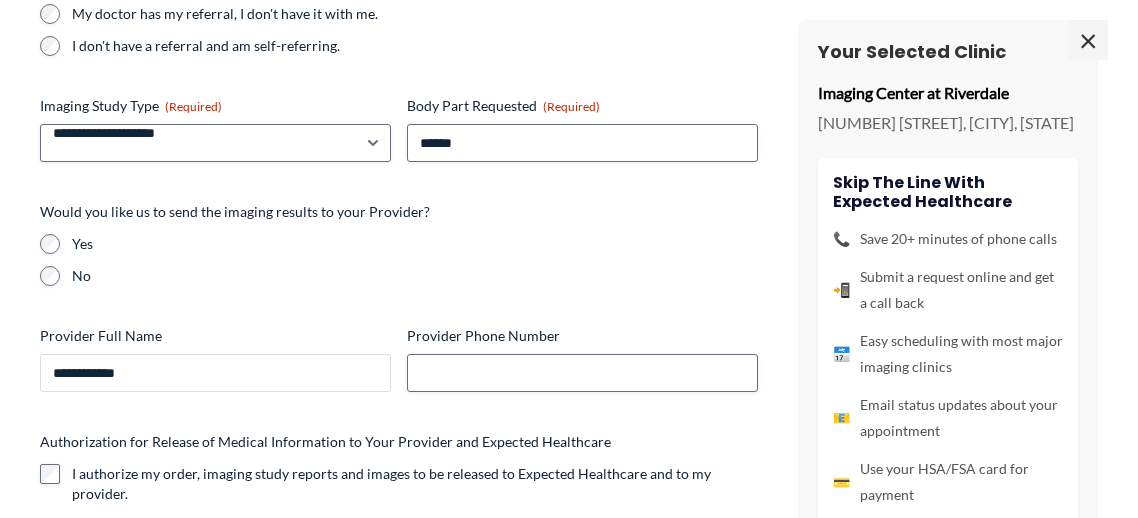type on "**********" 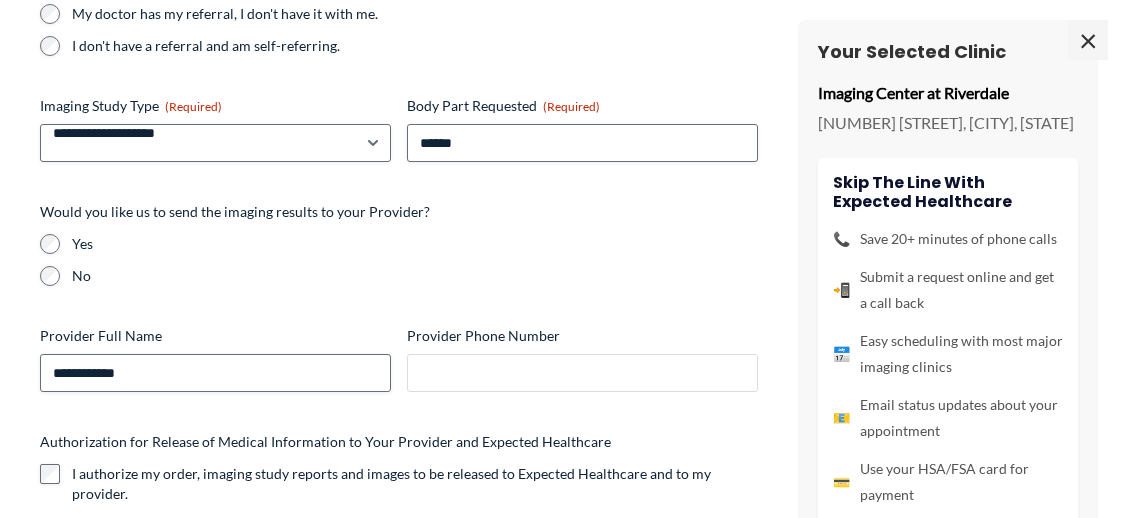 click on "Provider Phone Number" at bounding box center (582, 373) 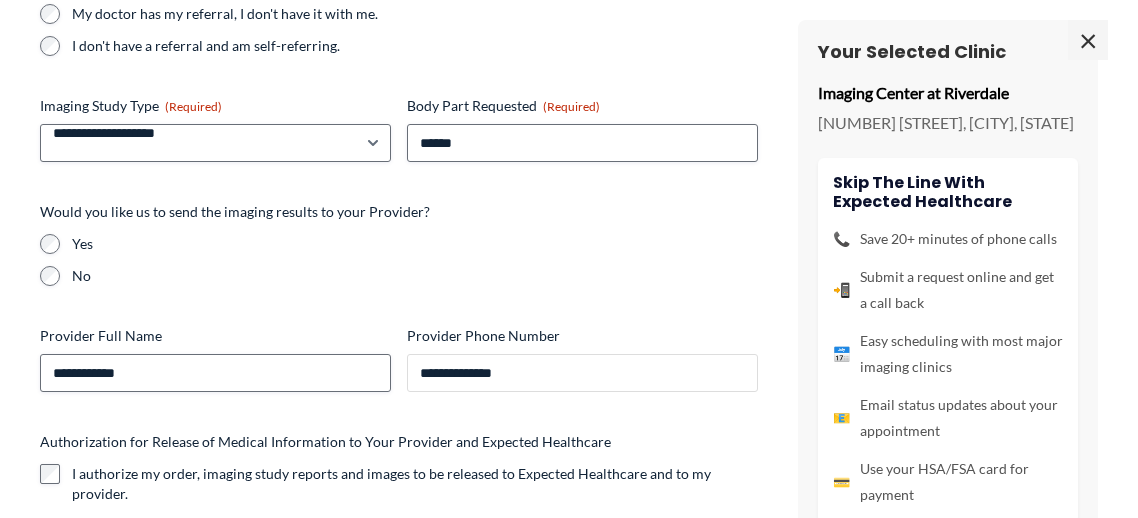 type on "**********" 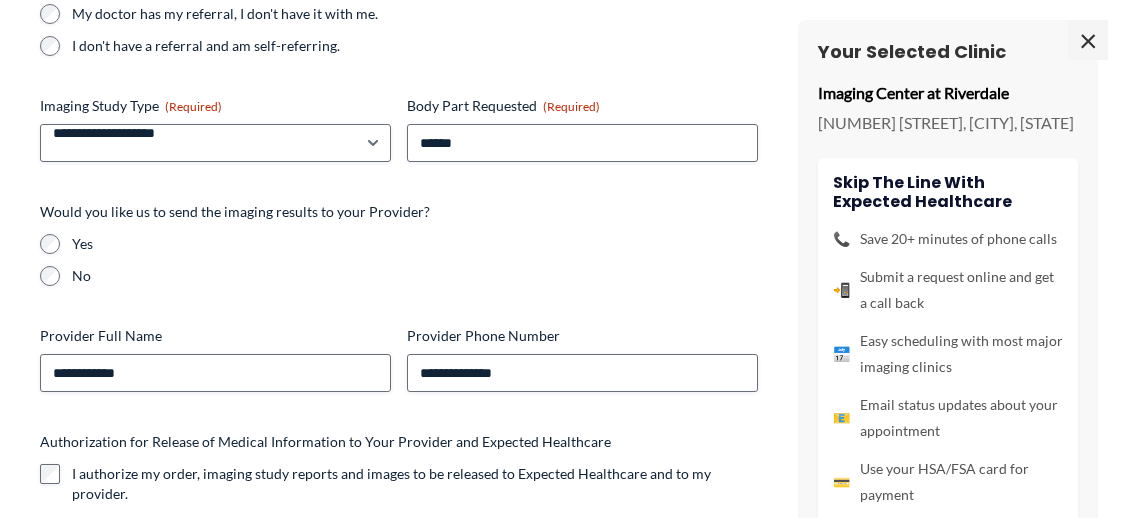 click on "Yes" at bounding box center [415, 244] 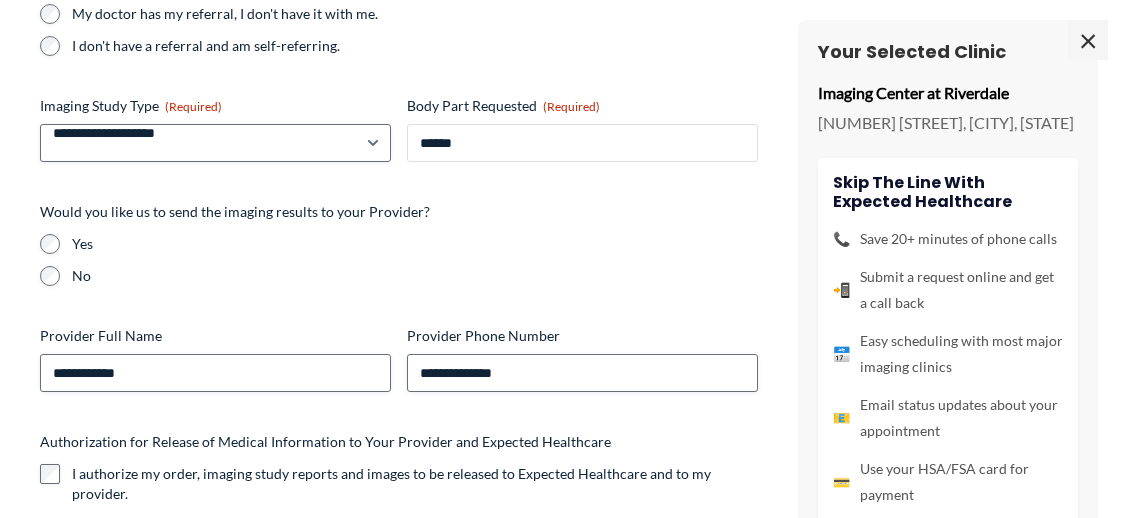 click on "******" at bounding box center (582, 143) 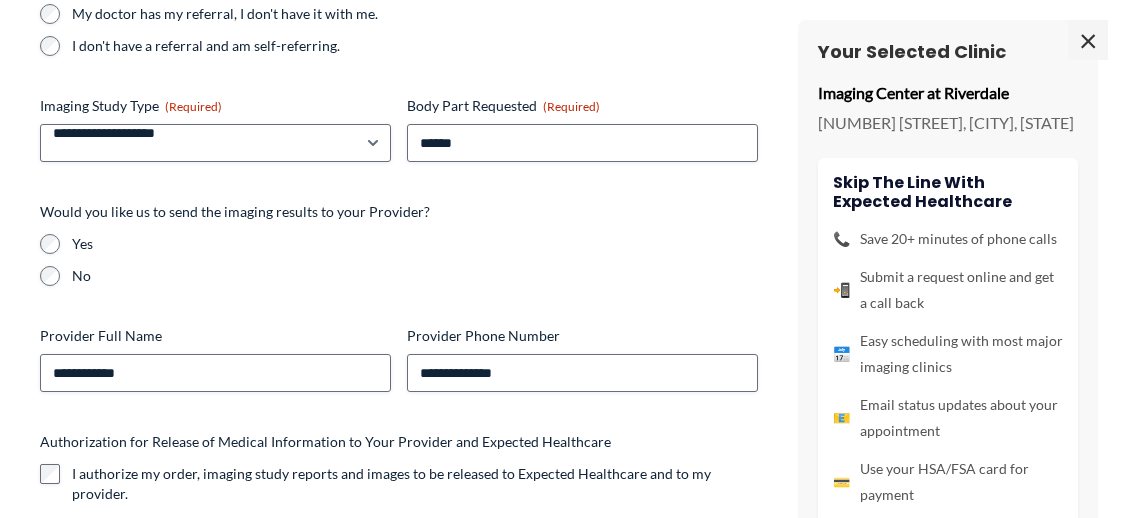 click on "Yes" at bounding box center [415, 244] 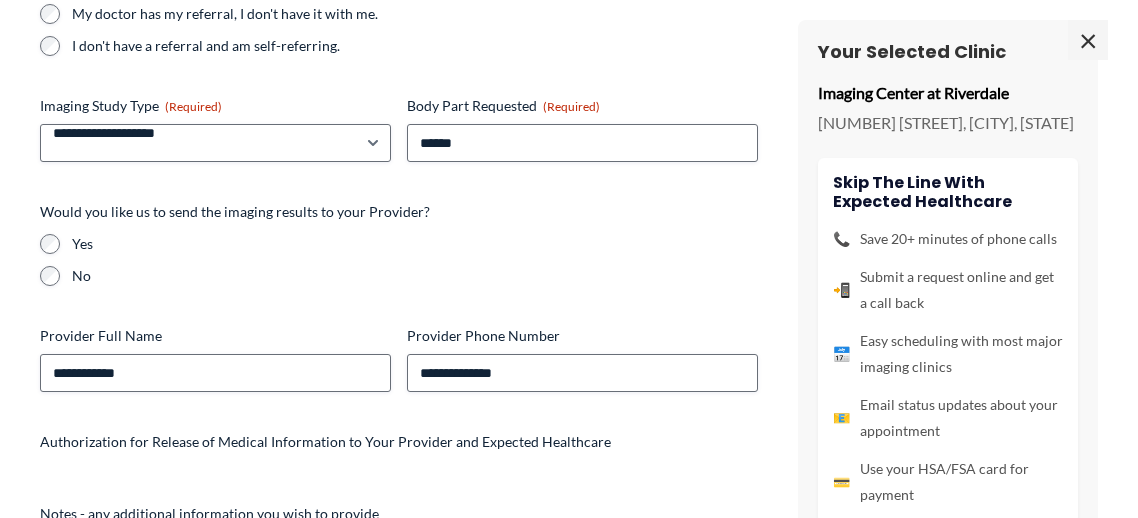 click on "**********" at bounding box center [399, 214] 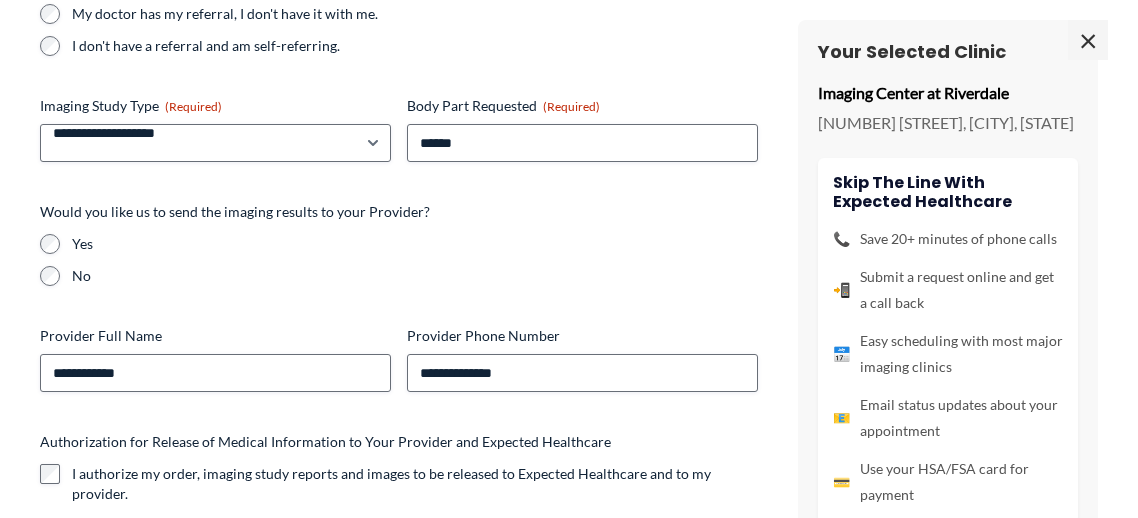 click on "I authorize my order, imaging study reports and images to be released to Expected Healthcare and to my provider." at bounding box center [415, 484] 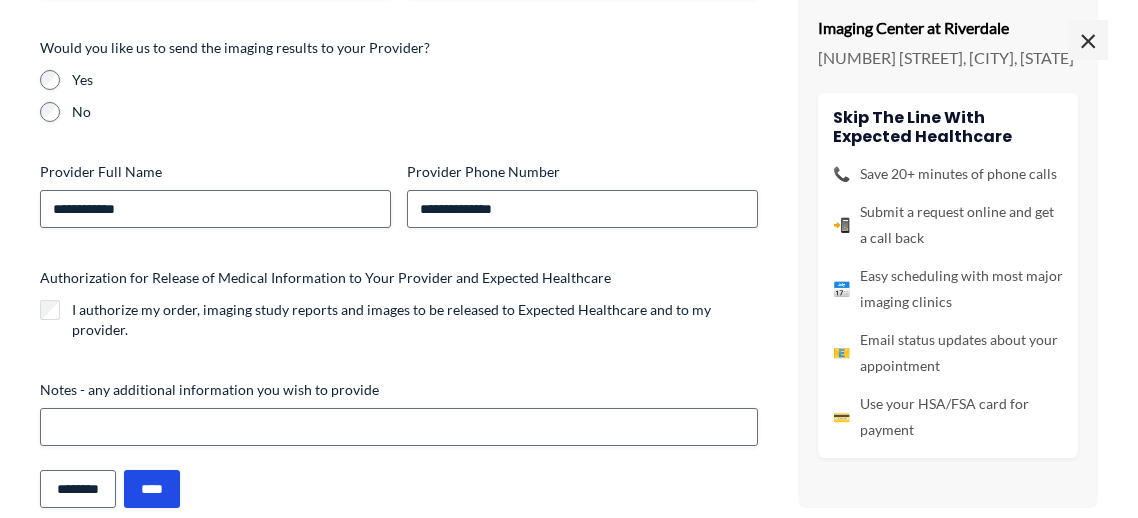 scroll, scrollTop: 524, scrollLeft: 0, axis: vertical 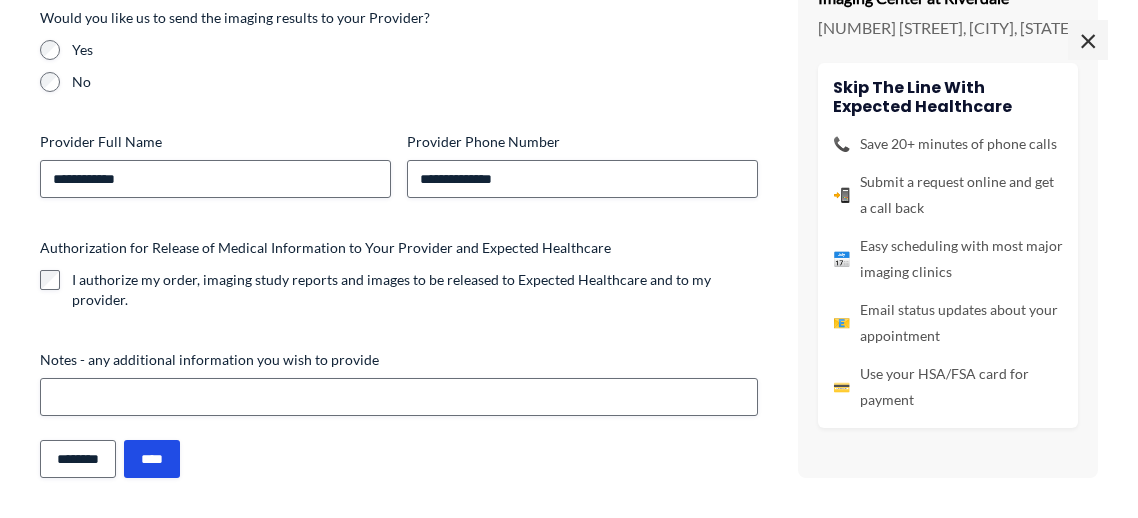 click on "Authorization for Release of Medical Information to Your Provider and Expected Healthcare   I authorize my order, imaging study reports and images to be released to Expected Healthcare and to my provider." at bounding box center (399, 274) 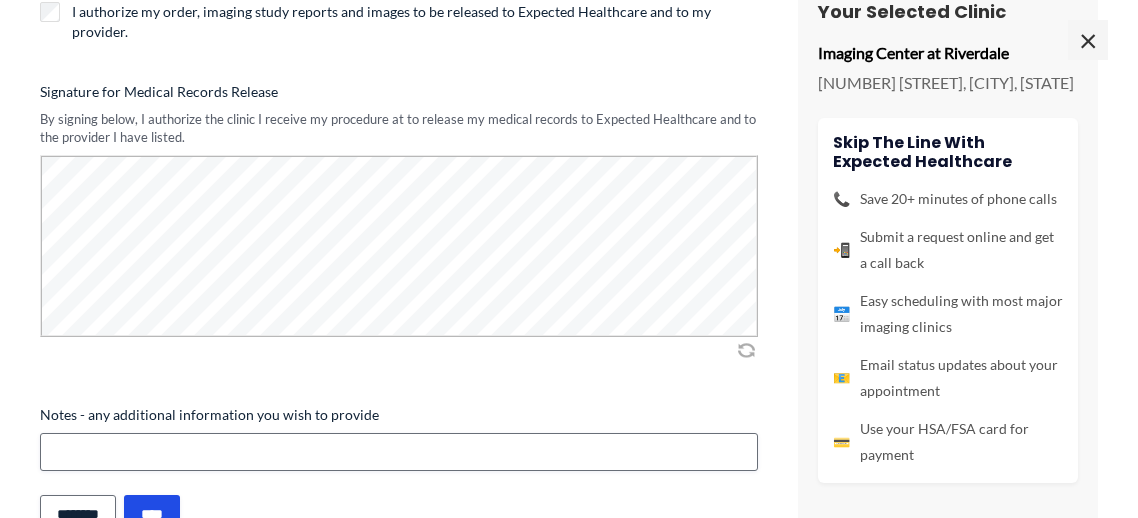 scroll, scrollTop: 803, scrollLeft: 0, axis: vertical 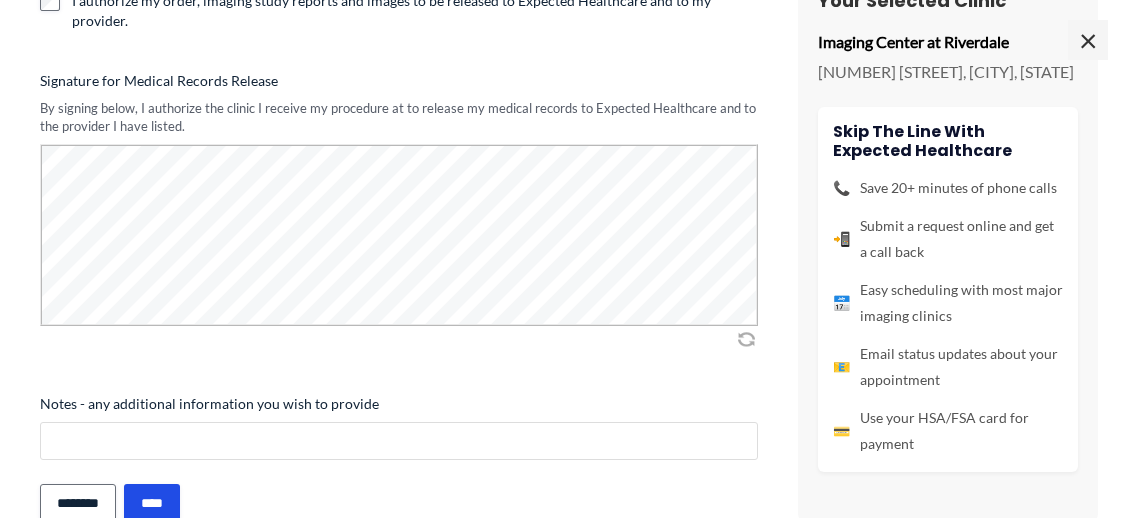 click on "Notes - any additional information you wish to provide" at bounding box center [399, 441] 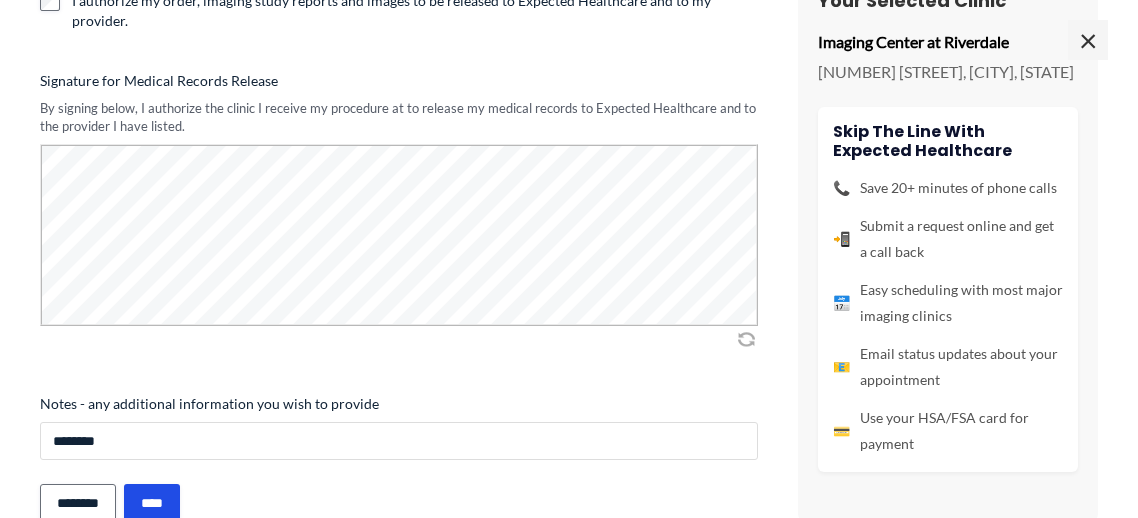 paste on "**********" 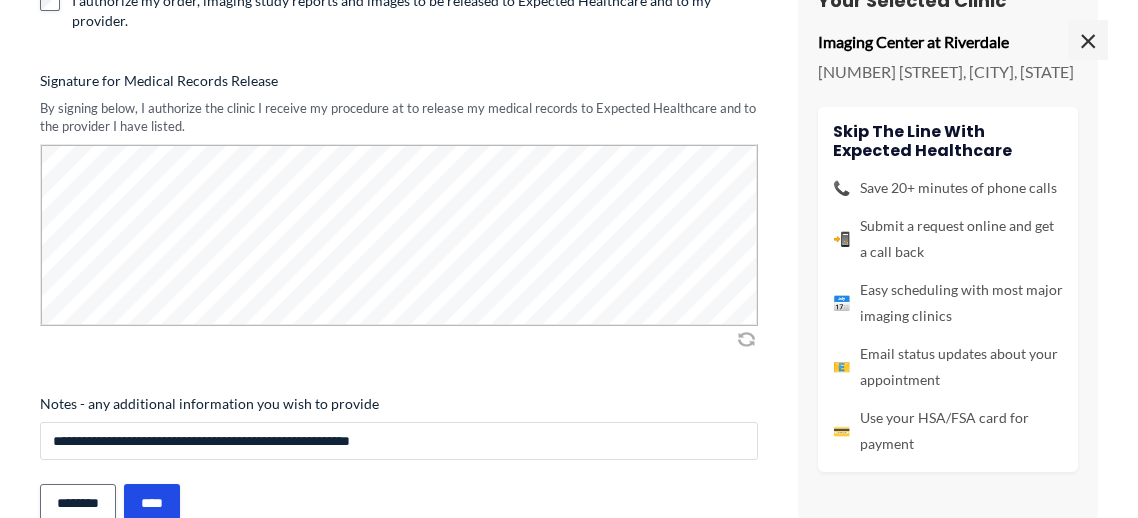 scroll, scrollTop: 847, scrollLeft: 0, axis: vertical 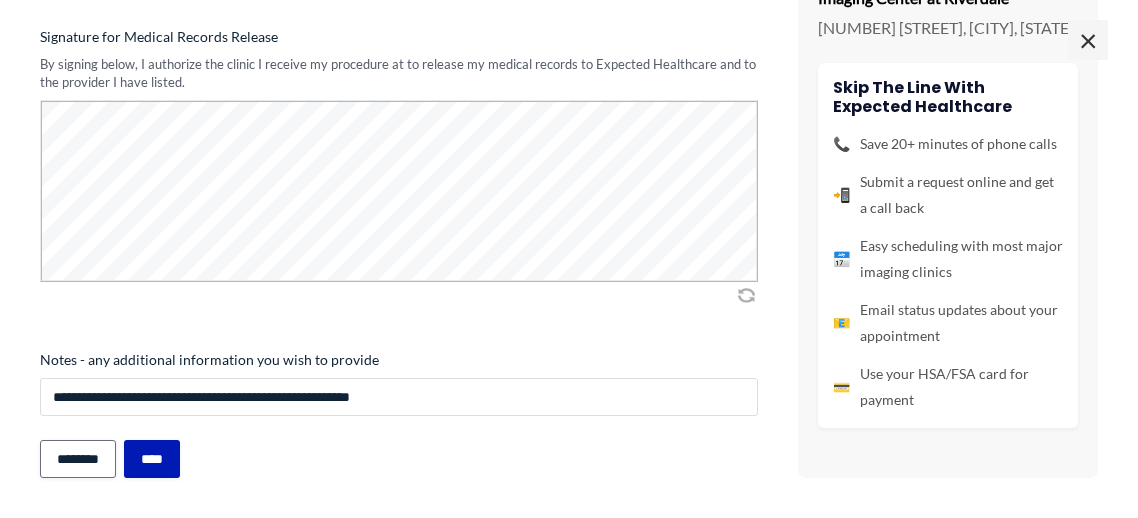 drag, startPoint x: 258, startPoint y: 456, endPoint x: 153, endPoint y: 456, distance: 105 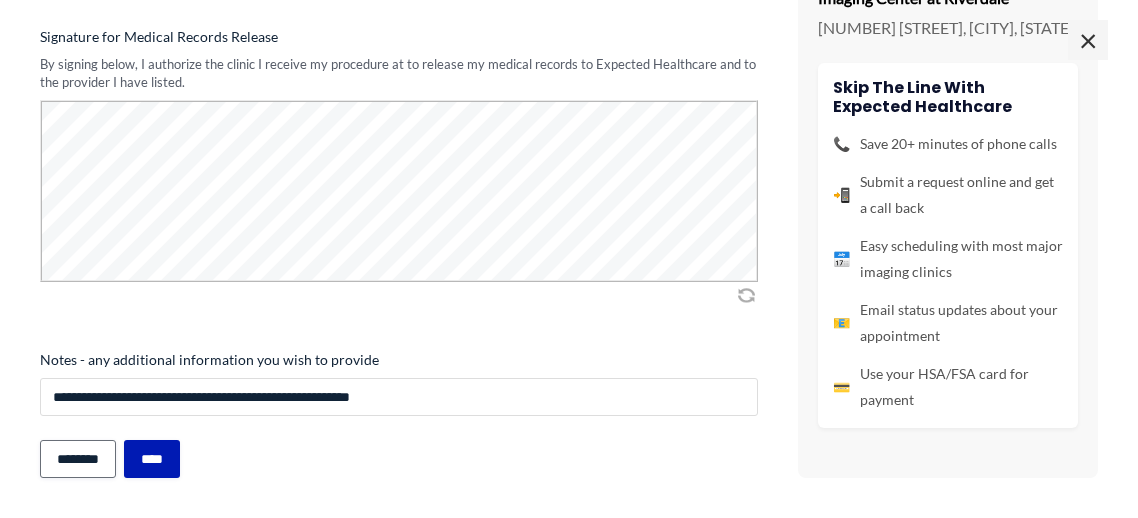 type on "**********" 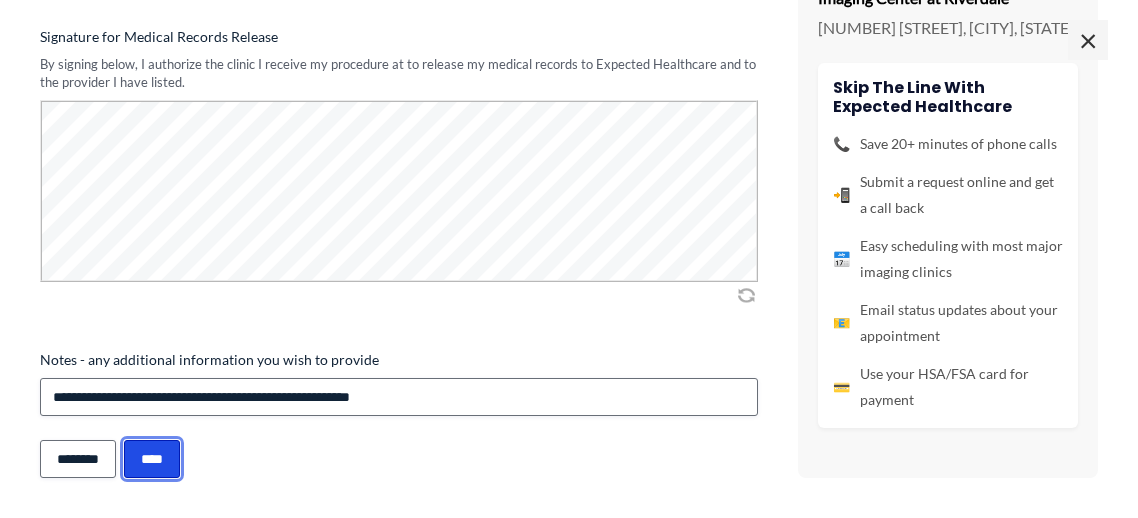 click on "****" at bounding box center [152, 459] 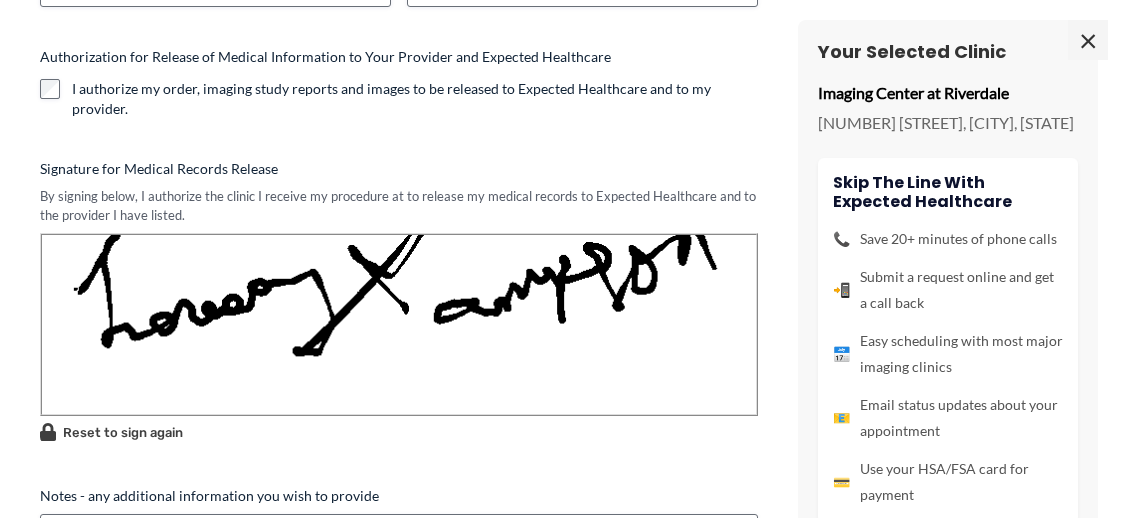 scroll, scrollTop: 2804, scrollLeft: 0, axis: vertical 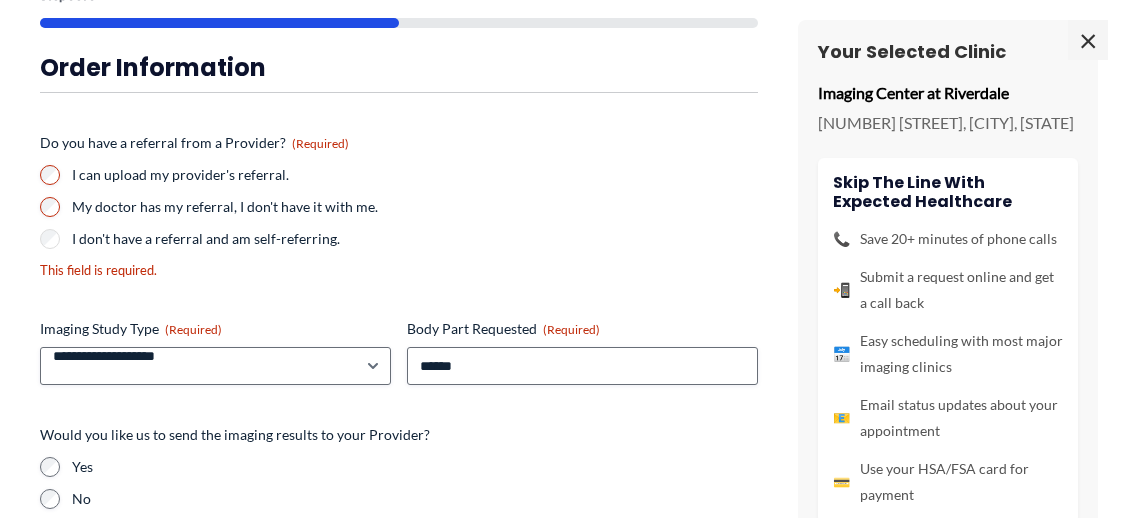 type 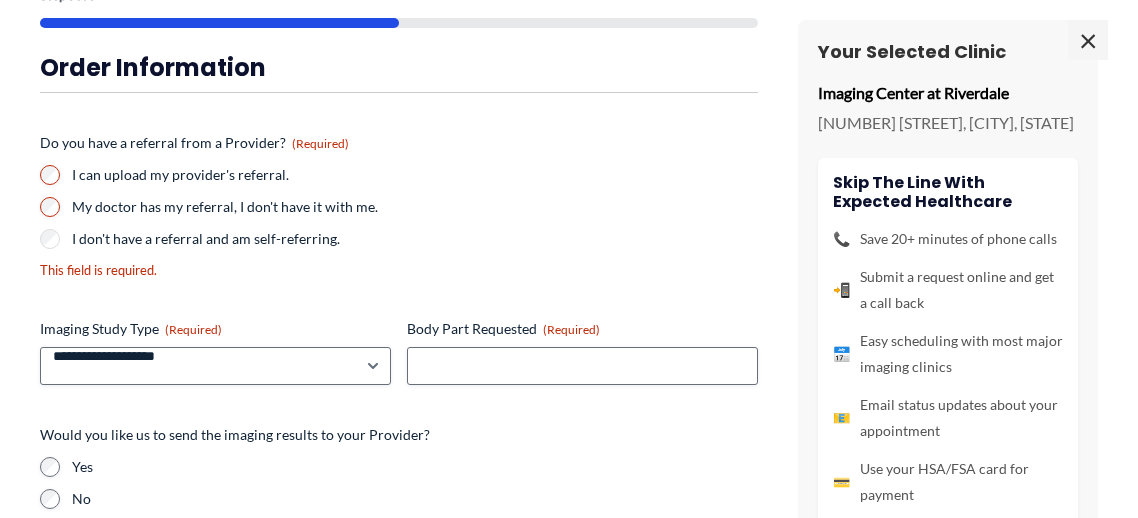 type 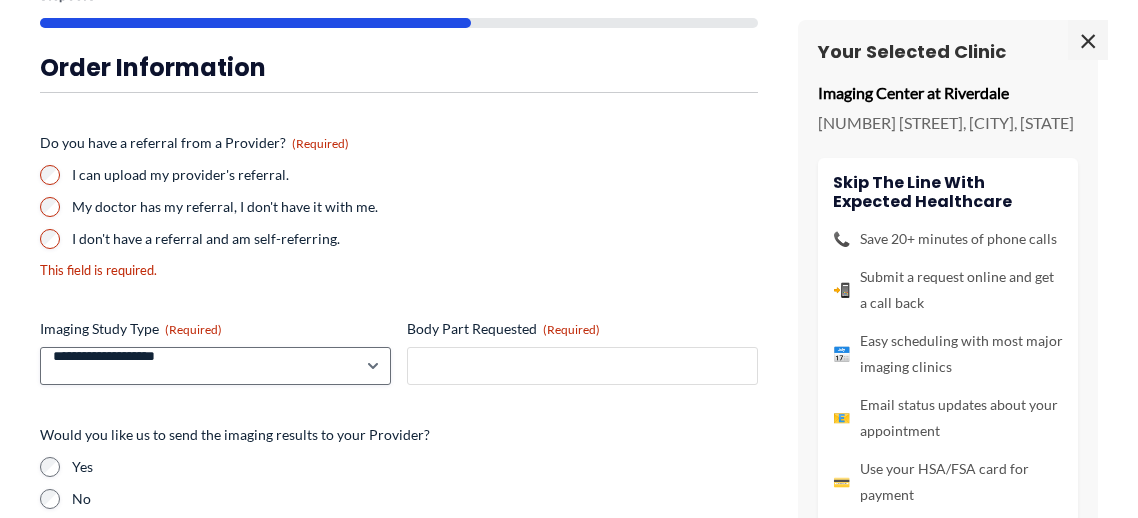 click on "Body Part Requested (Required)" at bounding box center (582, 366) 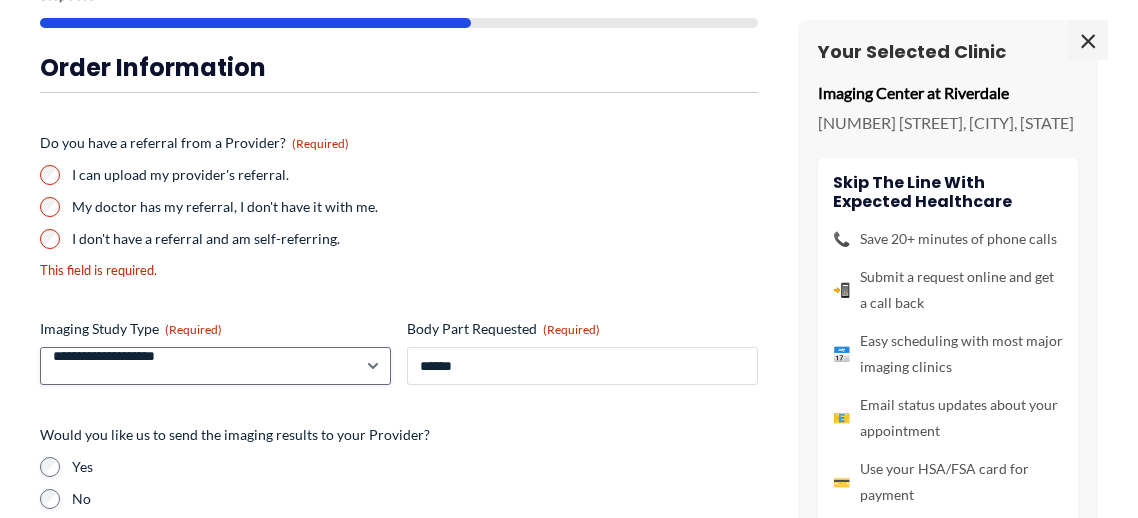 type on "******" 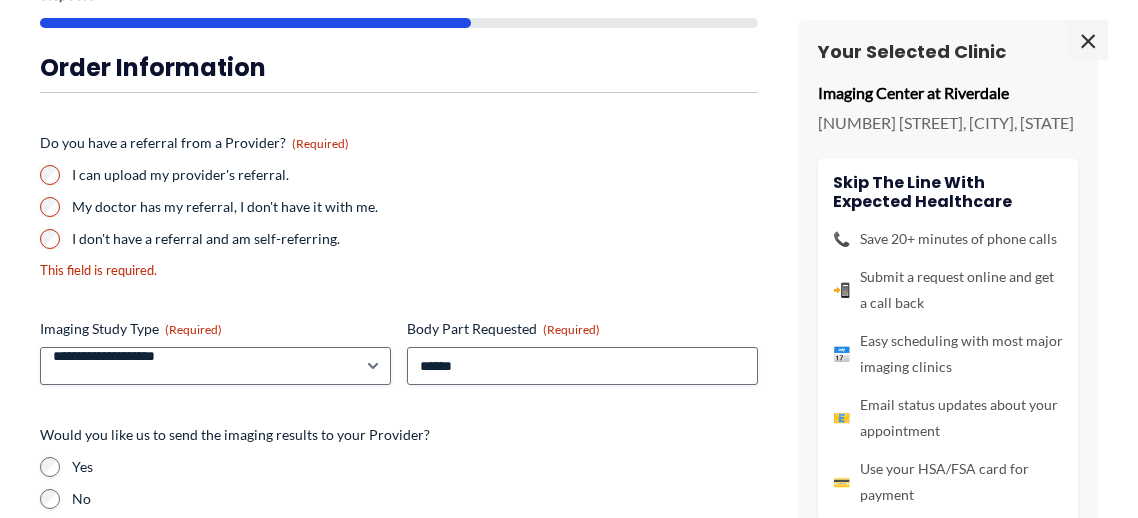 click on "**********" at bounding box center [399, 605] 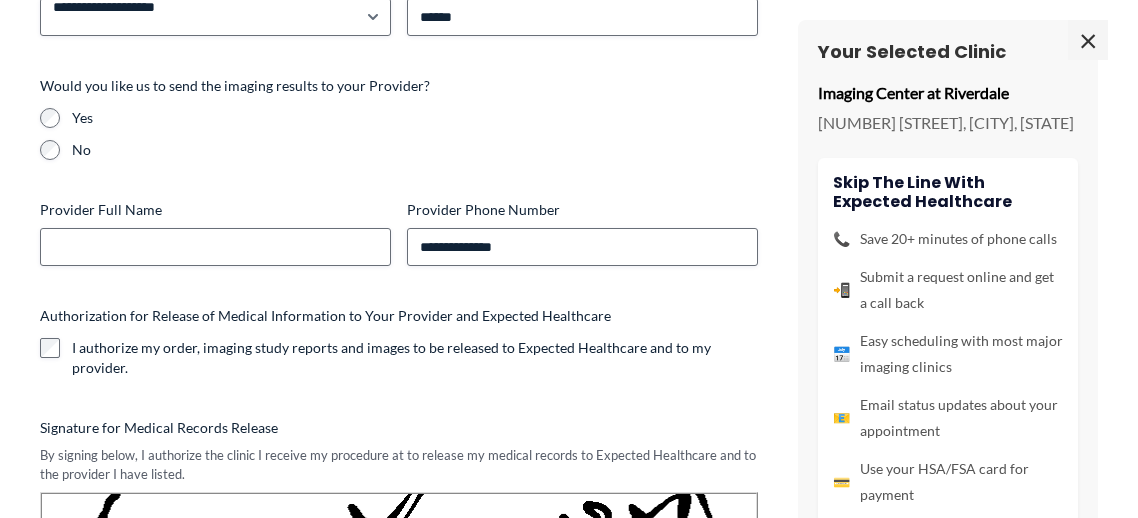 scroll, scrollTop: 599, scrollLeft: 0, axis: vertical 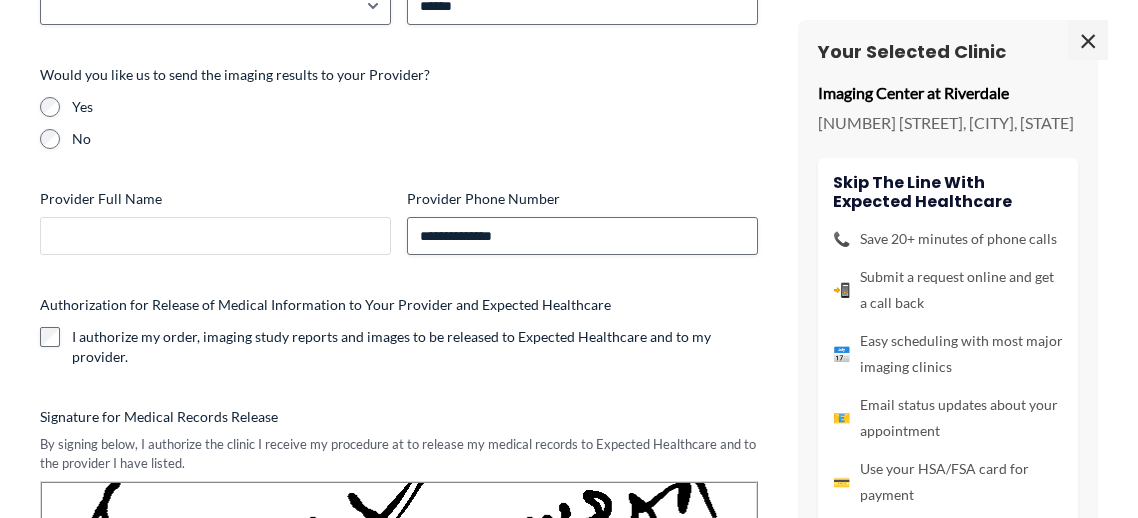 click on "Provider Full Name" at bounding box center [215, 236] 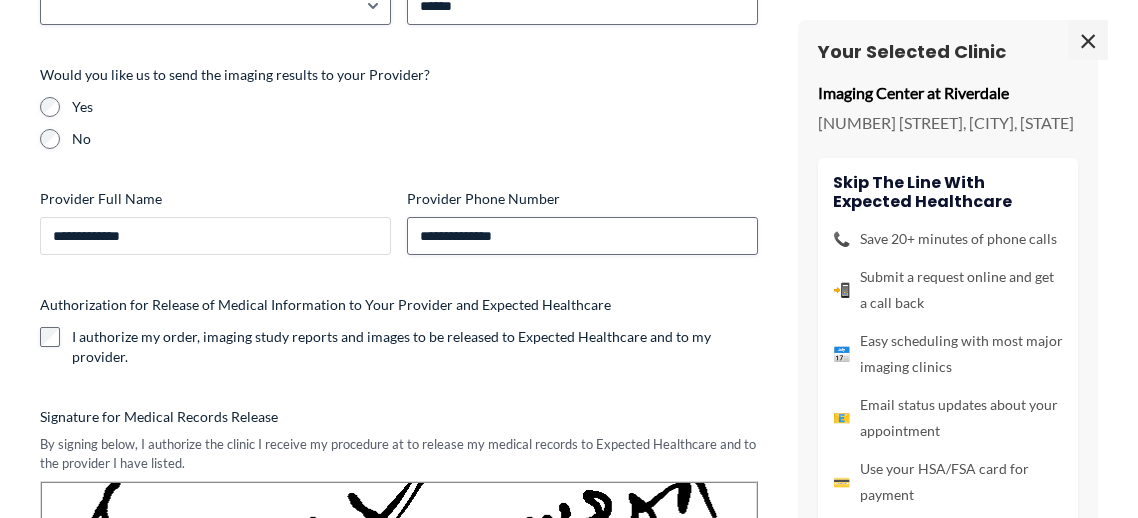 type on "**********" 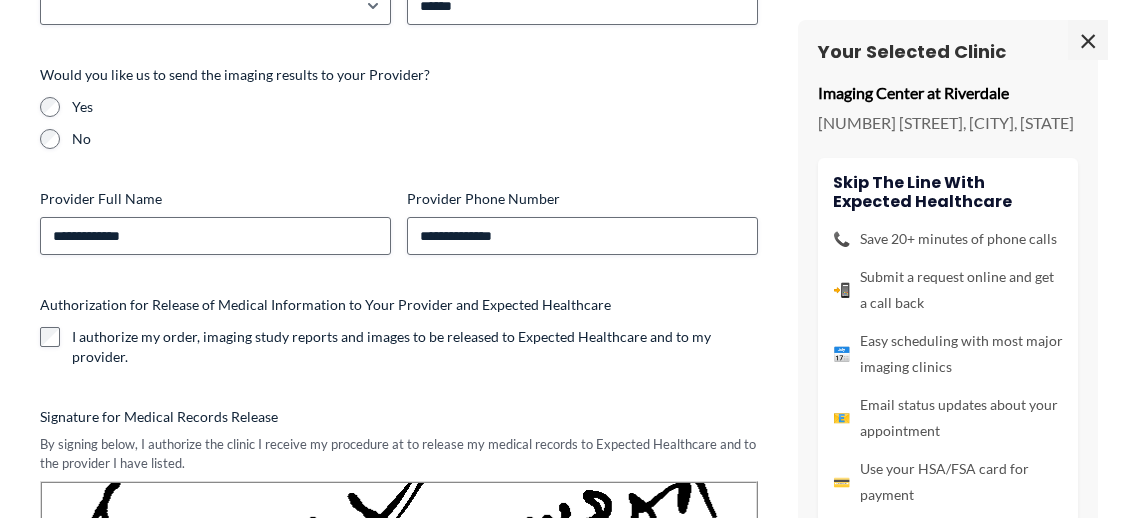 click on "**********" at bounding box center [569, 161] 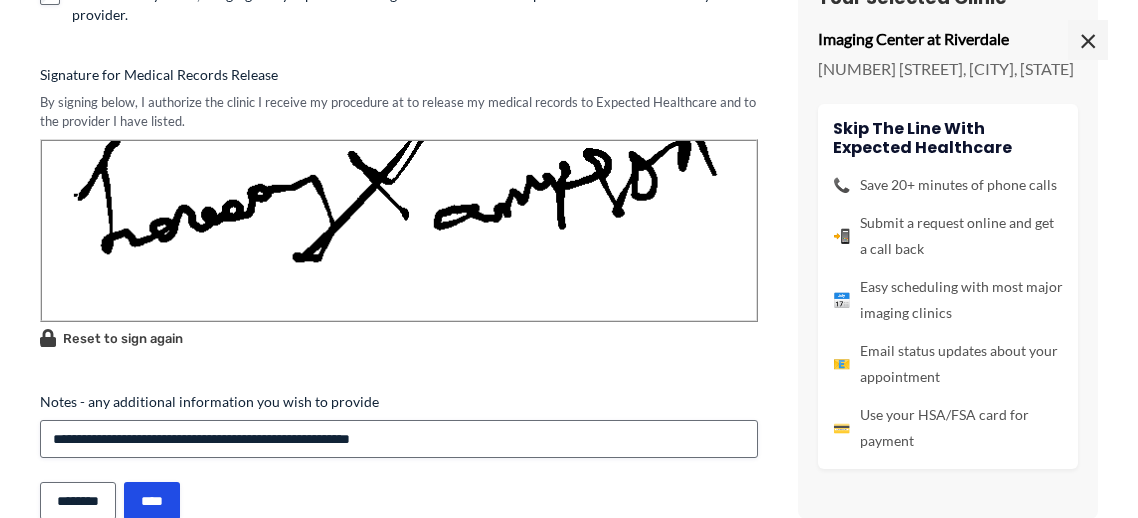 scroll, scrollTop: 982, scrollLeft: 0, axis: vertical 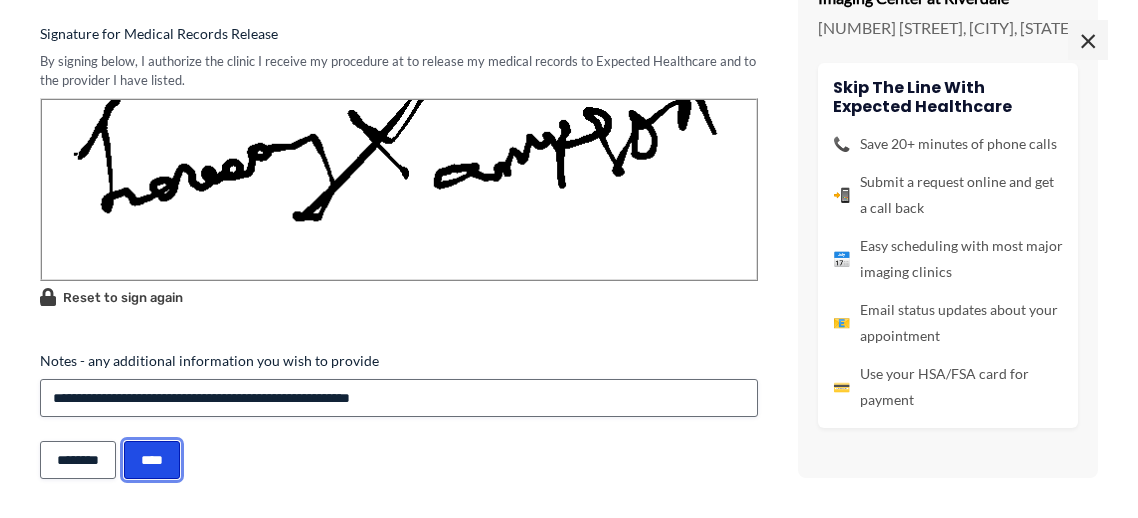 click on "****" at bounding box center [152, 460] 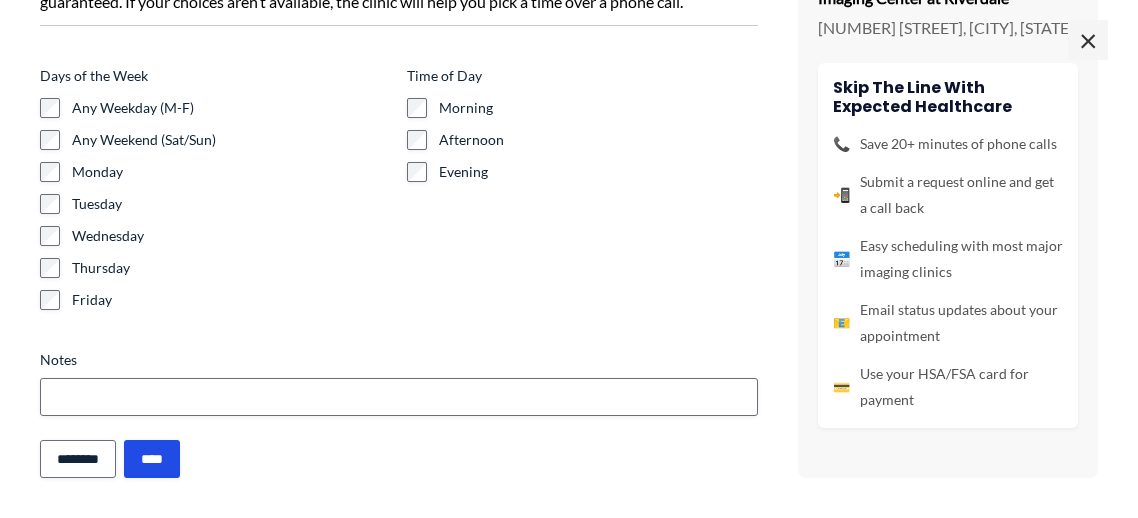scroll, scrollTop: 2330, scrollLeft: 0, axis: vertical 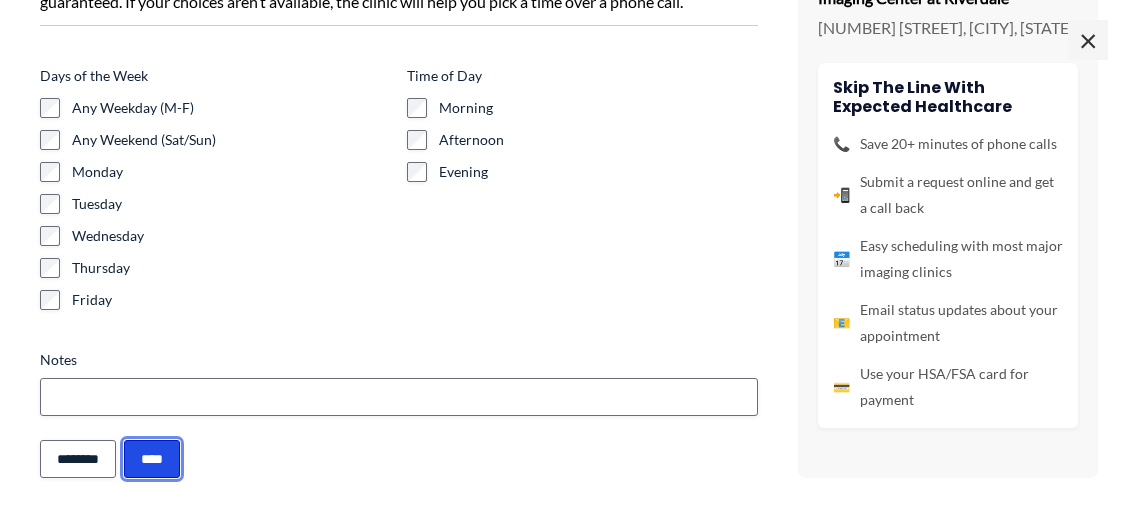 click on "****" at bounding box center [152, 459] 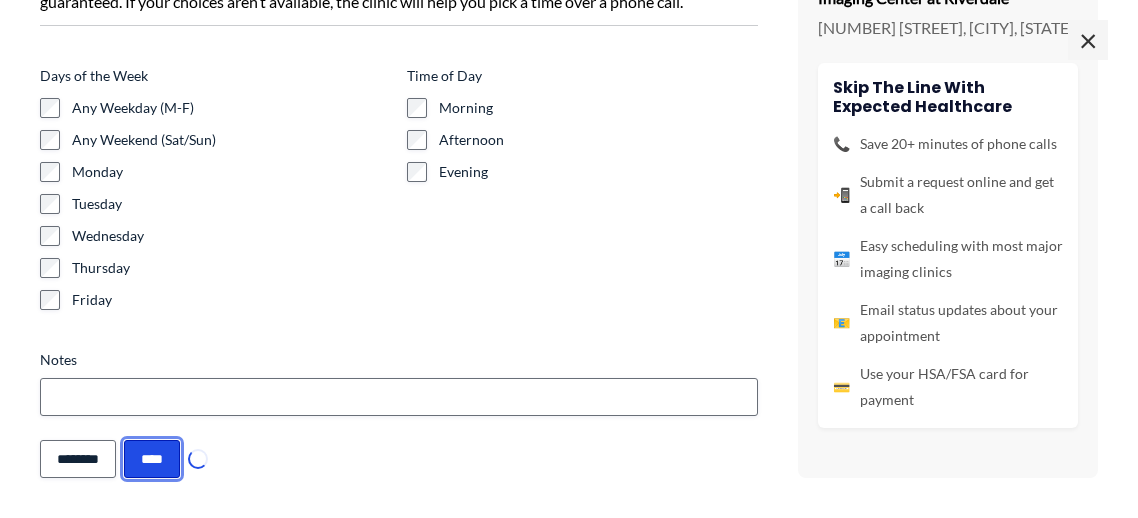 click on "****" at bounding box center (152, 459) 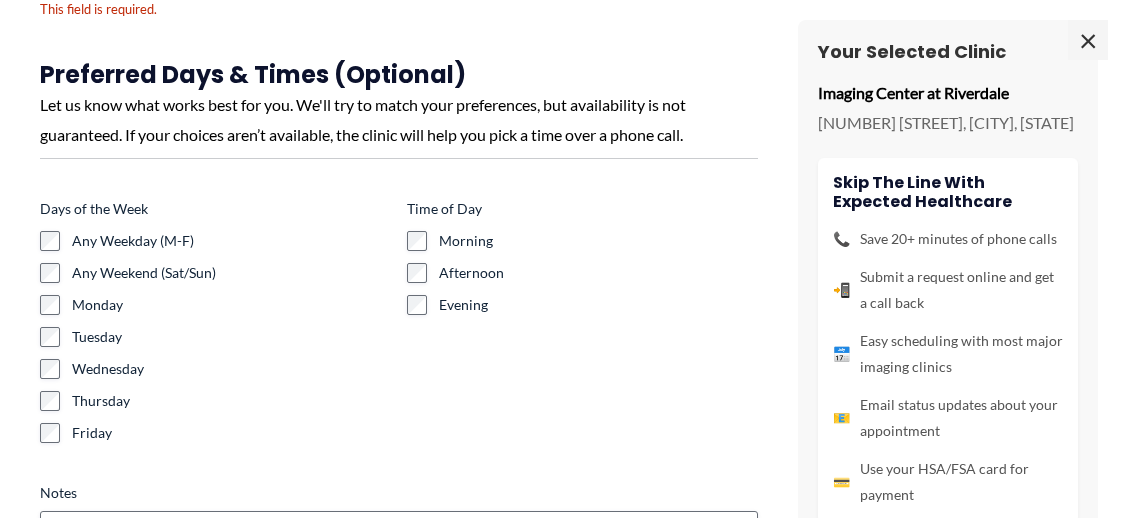scroll, scrollTop: 2290, scrollLeft: 0, axis: vertical 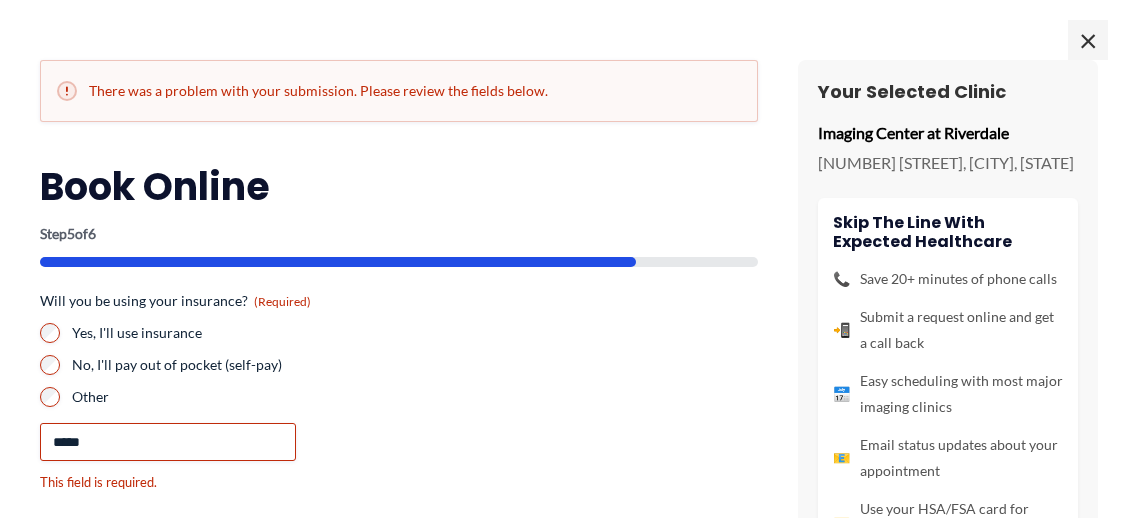 click on "No, I'll pay out of pocket (self-pay)" at bounding box center (415, 365) 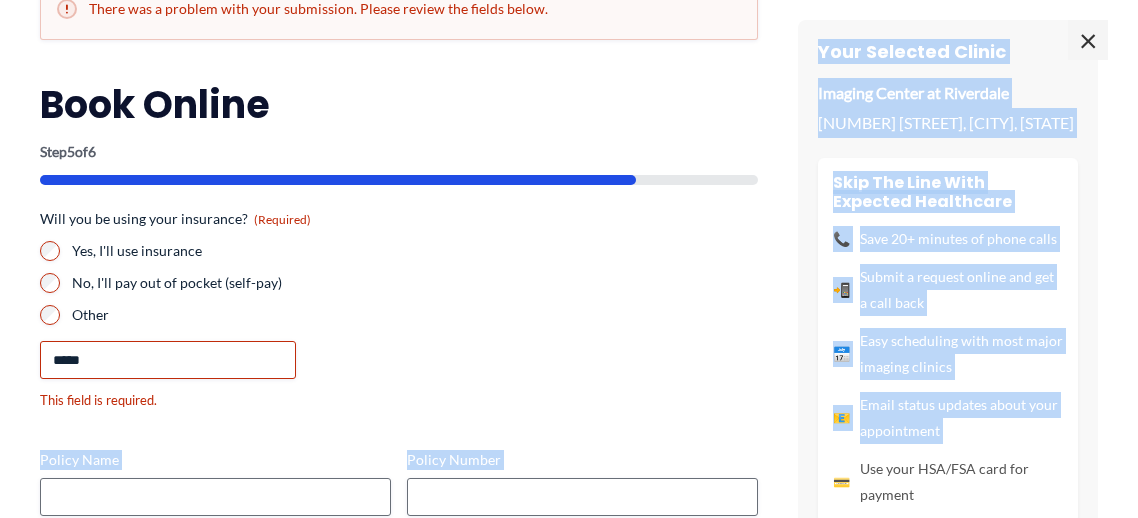 scroll, scrollTop: 124, scrollLeft: 0, axis: vertical 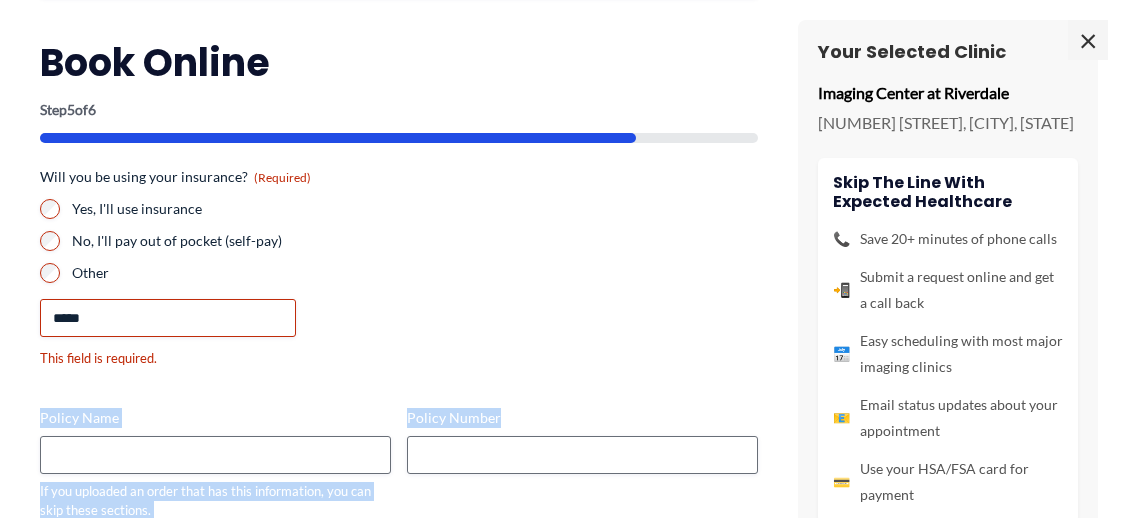 drag, startPoint x: 773, startPoint y: 492, endPoint x: 760, endPoint y: 431, distance: 62.369865 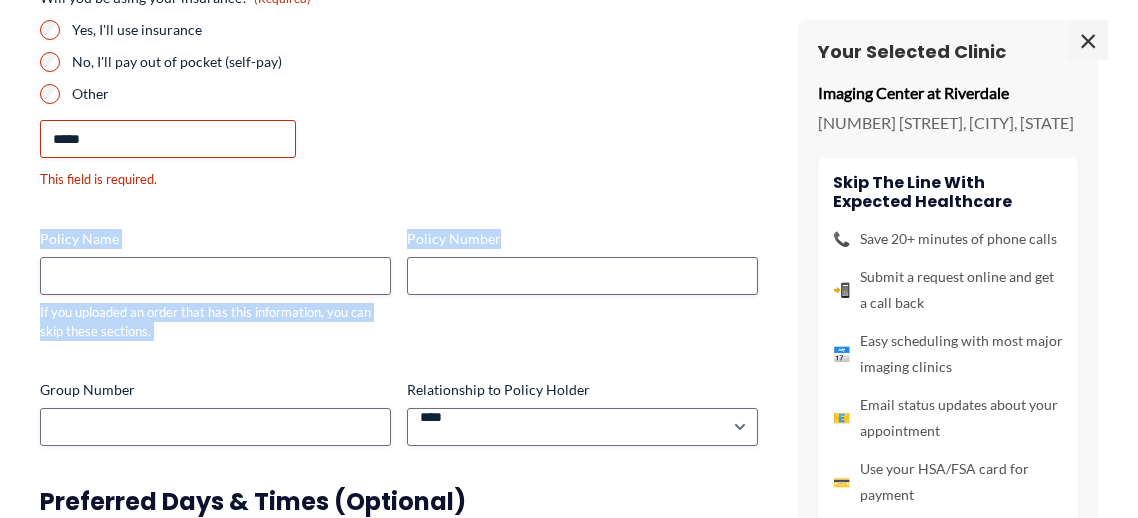scroll, scrollTop: 404, scrollLeft: 0, axis: vertical 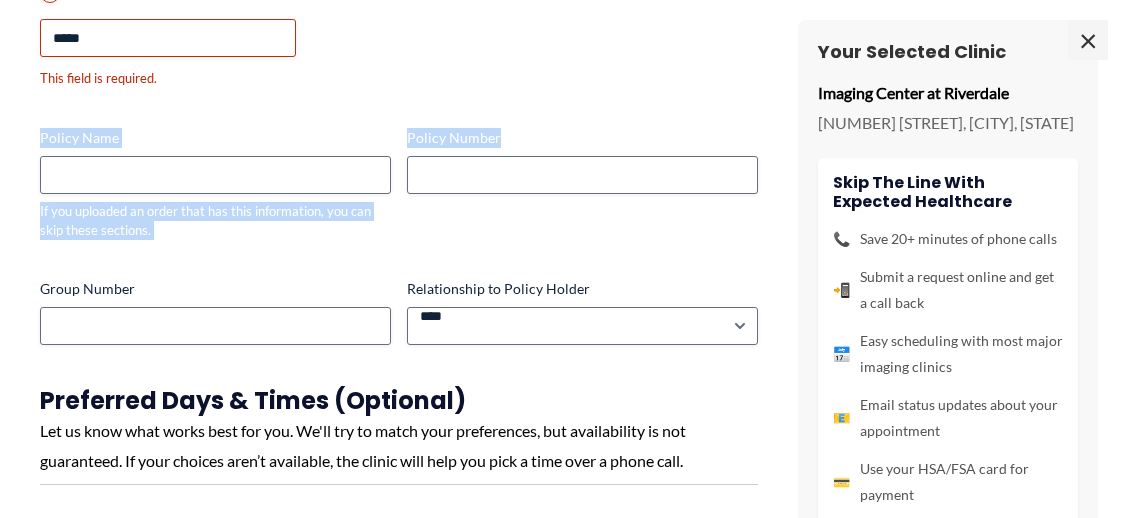 click on "This field is required." at bounding box center [399, 78] 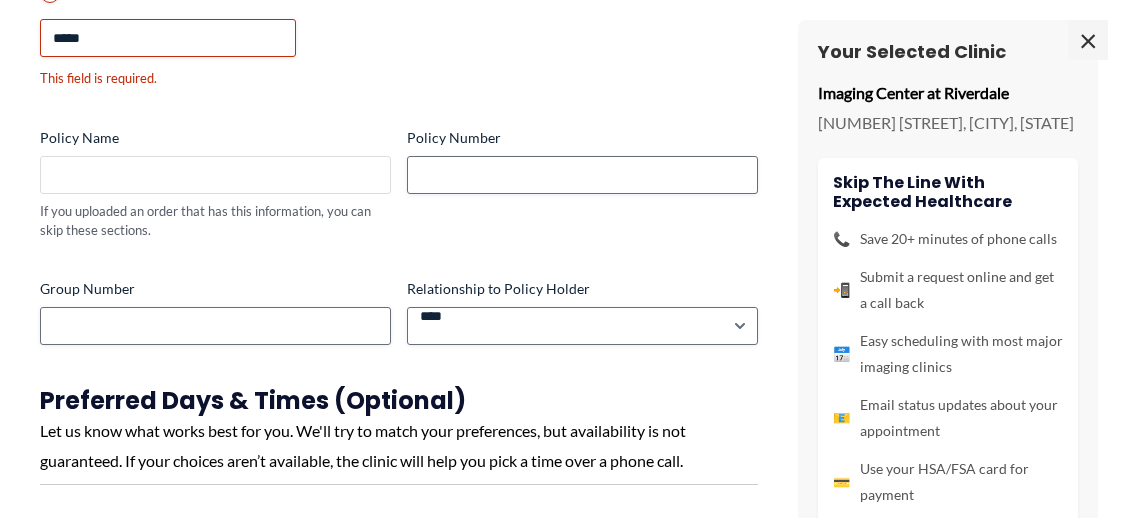click on "Policy Name" at bounding box center (215, 175) 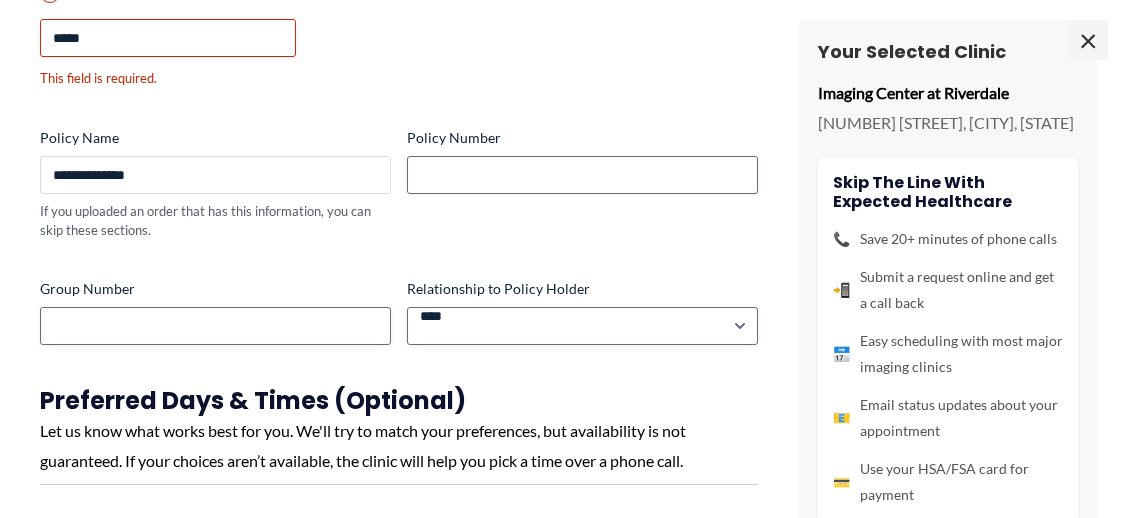 type on "**********" 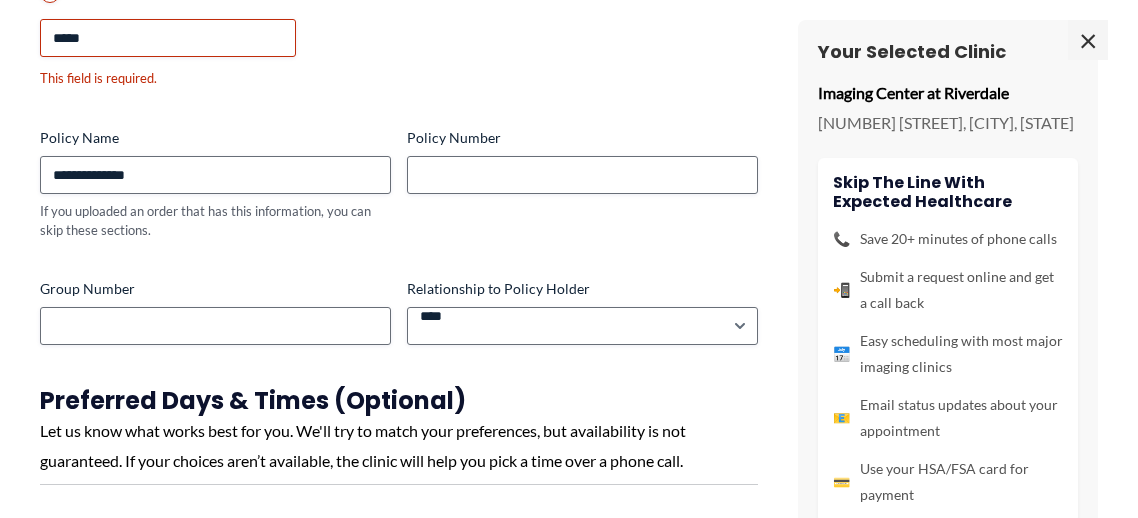 click on "**********" at bounding box center (569, 296) 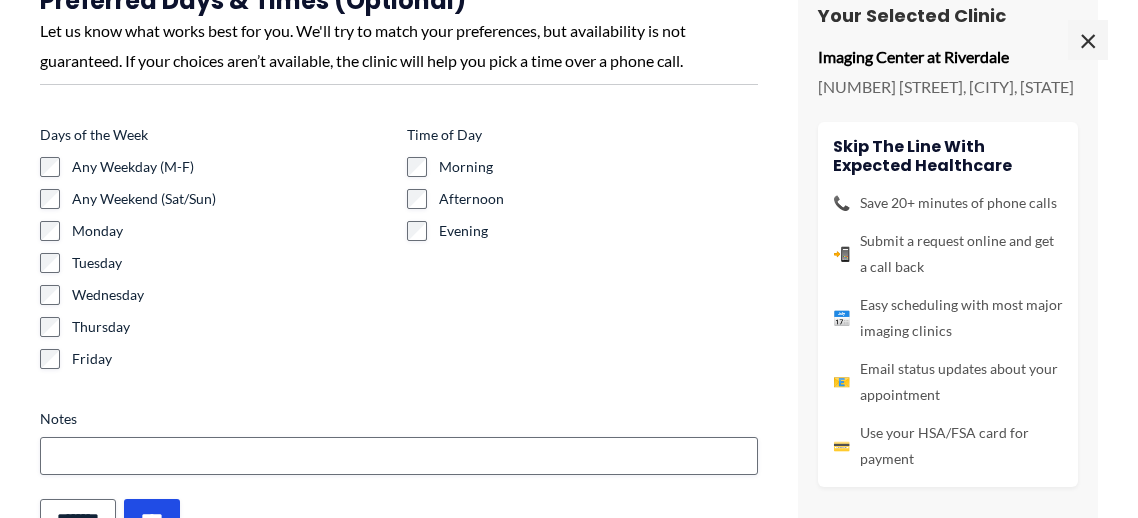 scroll, scrollTop: 862, scrollLeft: 0, axis: vertical 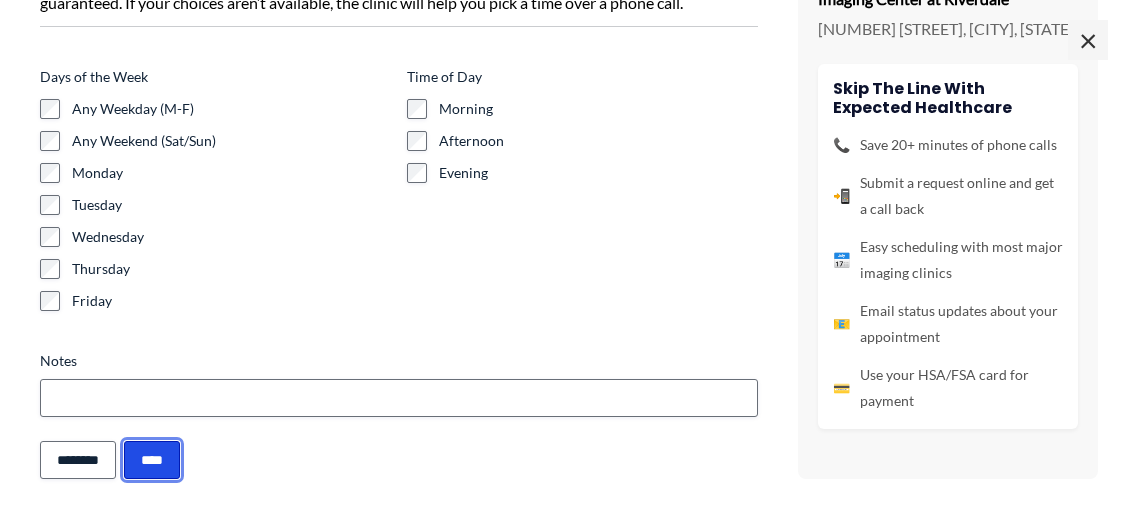 click on "****" at bounding box center [152, 460] 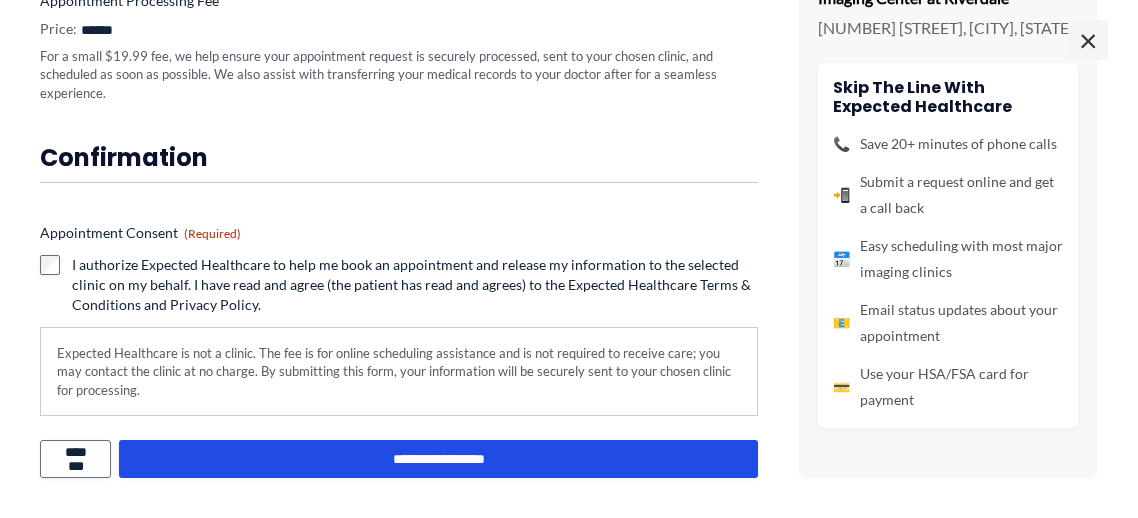 scroll, scrollTop: 2298, scrollLeft: 0, axis: vertical 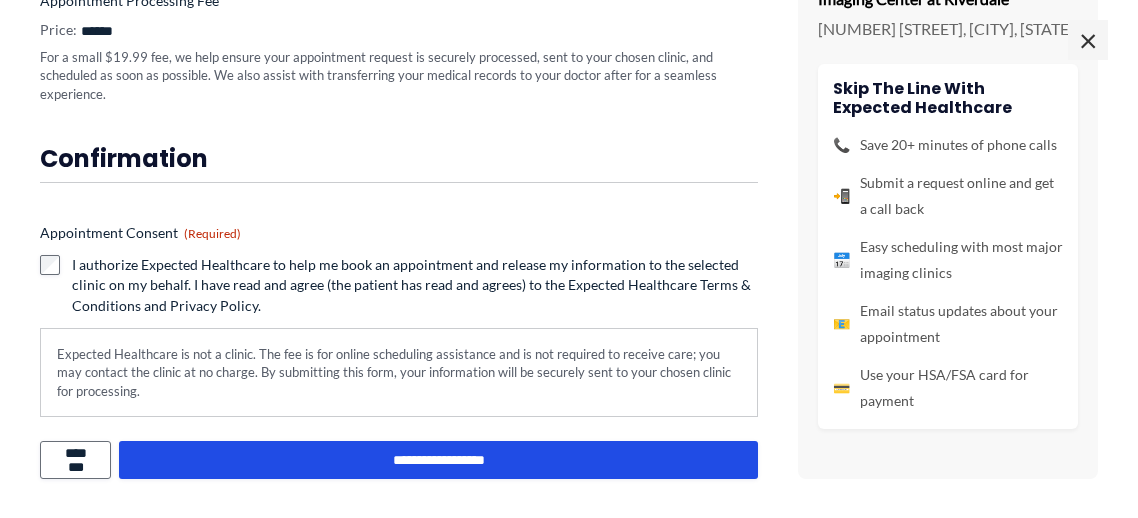 click on "Payment Information Credit Card
Appointment Processing Fee
Price:
******
For a small $19.99 fee, we help ensure your appointment request is securely processed, sent to your chosen clinic, and scheduled as soon as possible. We also assist with transferring your medical records to your doctor after for a seamless experience. Confirmation Appointment Consent (Required)   I authorize Expected Healthcare to help me book an appointment and release my information to the selected clinic on my behalf. I have read and agree (the patient has read and agrees) to the Expected Healthcare Terms & Conditions and Privacy Policy. Expected Healthcare is not a clinic. The fee is for online scheduling assistance and is not required to receive care; you may contact the clinic at no charge. By submitting this form, your information will be securely sent to your chosen clinic for processing." at bounding box center [399, -14] 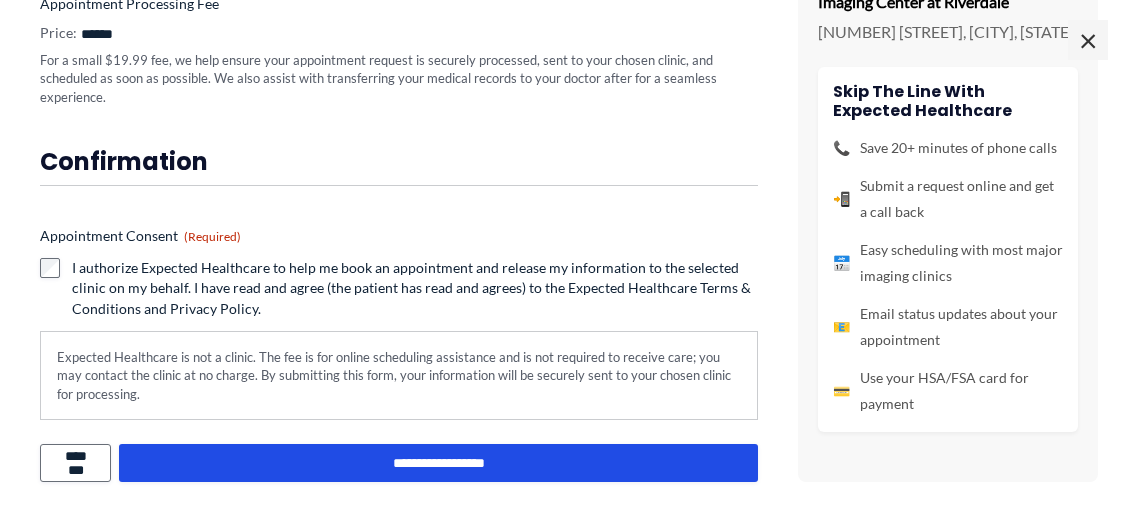 scroll, scrollTop: 633, scrollLeft: 0, axis: vertical 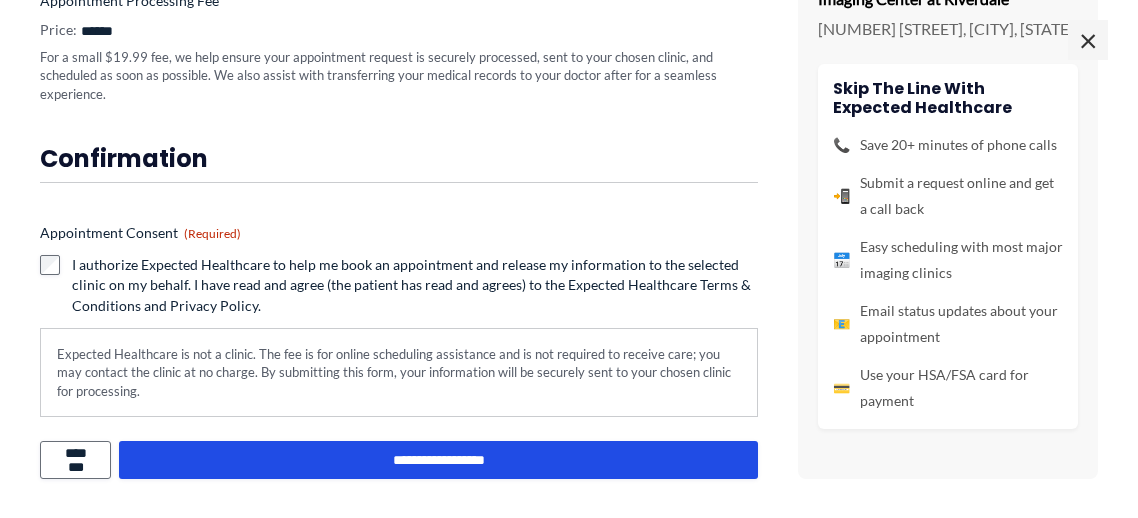 click on "Appointment Consent (Required)" at bounding box center (140, 233) 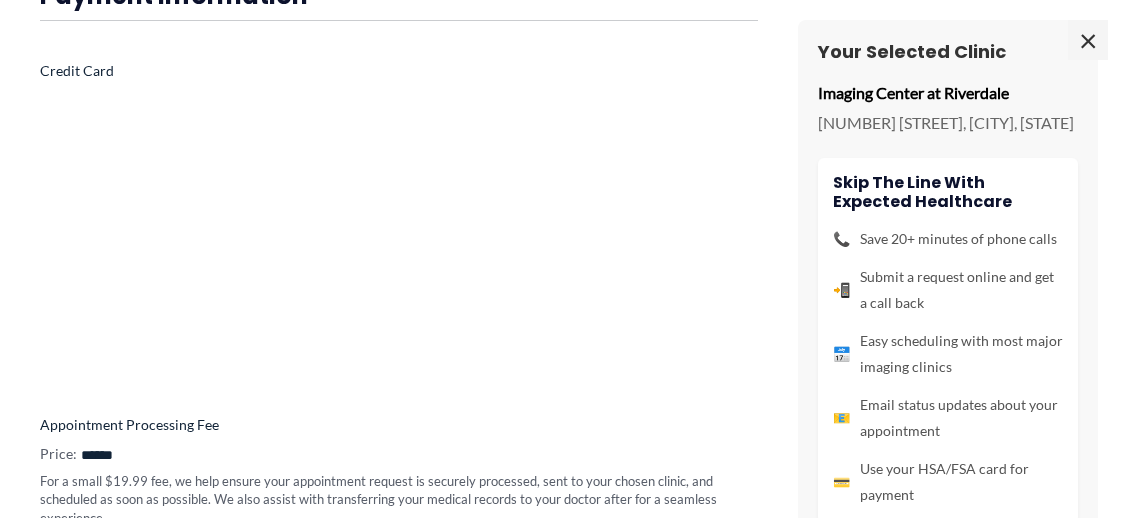 scroll, scrollTop: 9, scrollLeft: 0, axis: vertical 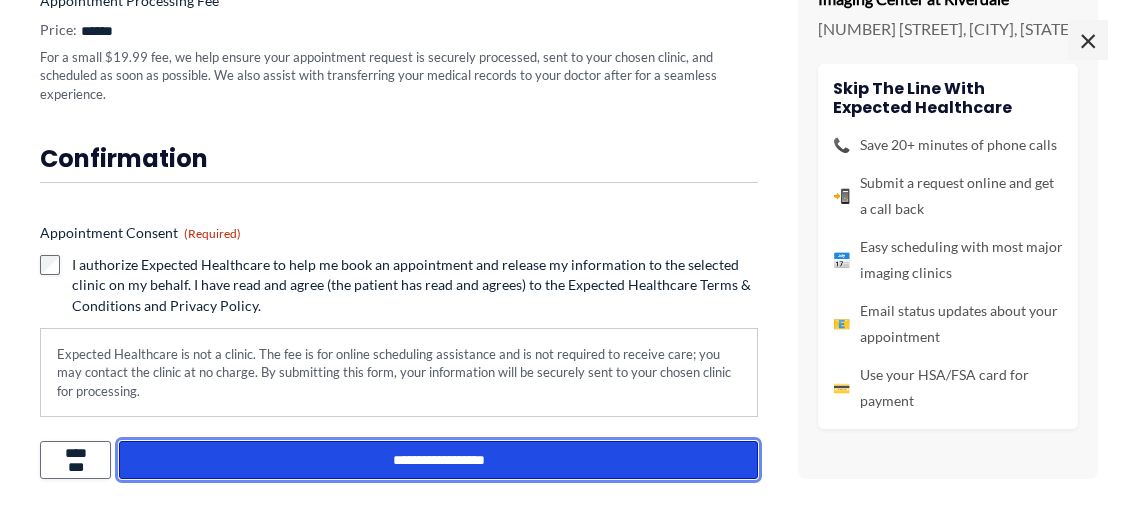 click on "**********" at bounding box center (438, 460) 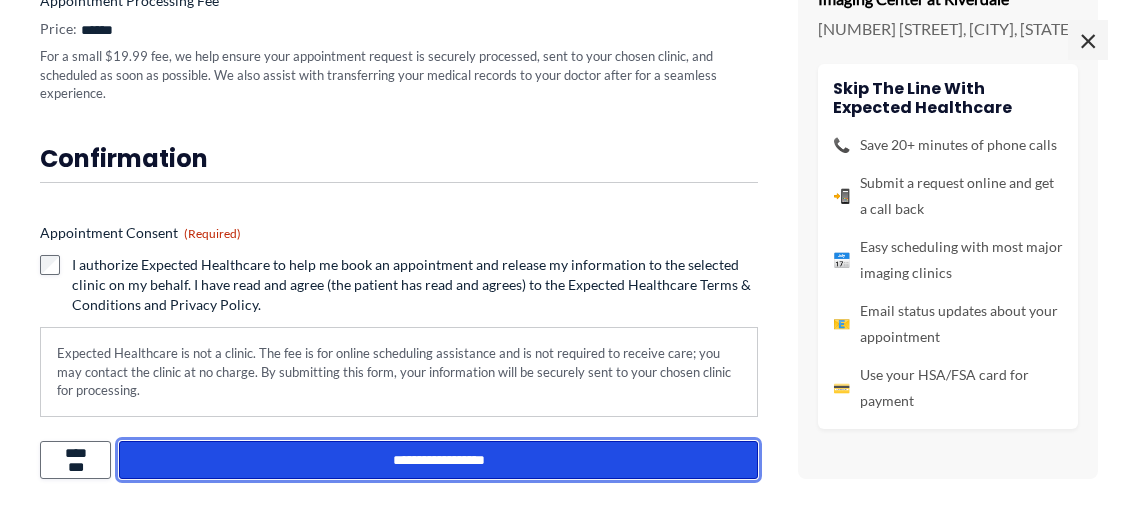 click on "**********" at bounding box center (438, 460) 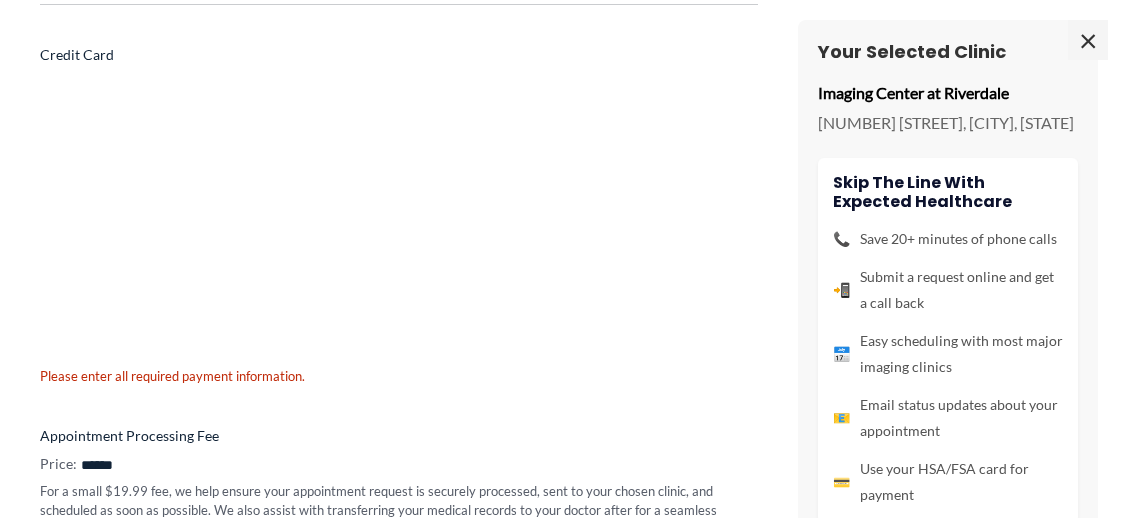 scroll, scrollTop: 220, scrollLeft: 0, axis: vertical 